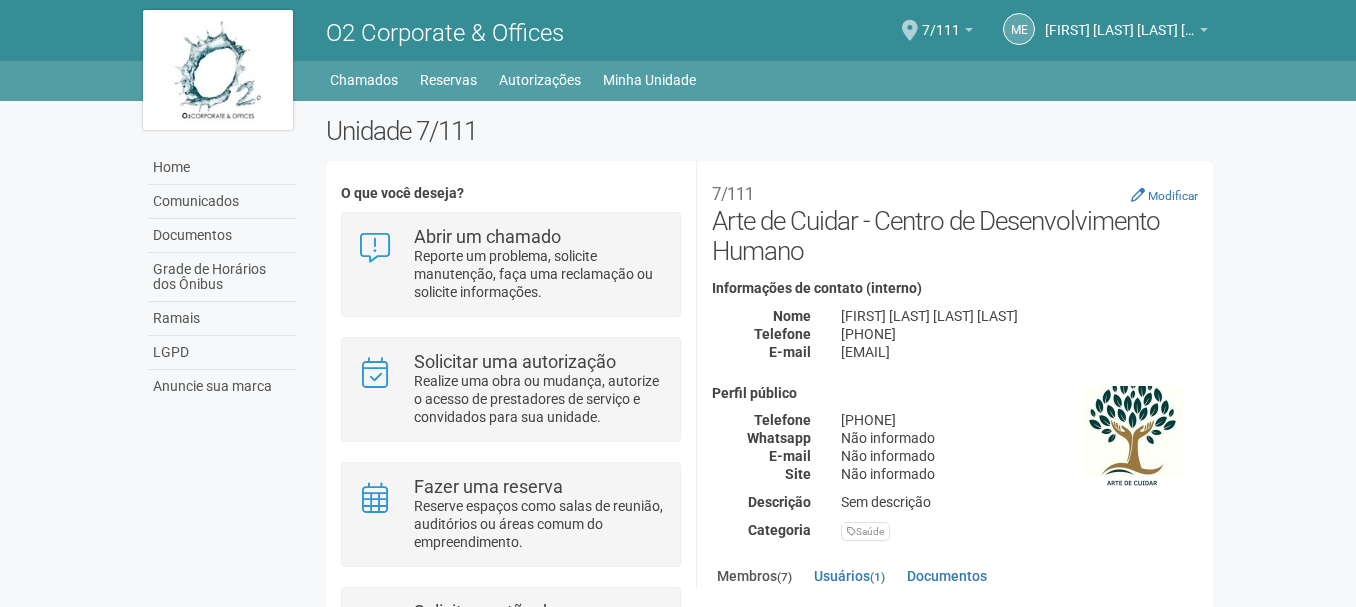 scroll, scrollTop: 0, scrollLeft: 0, axis: both 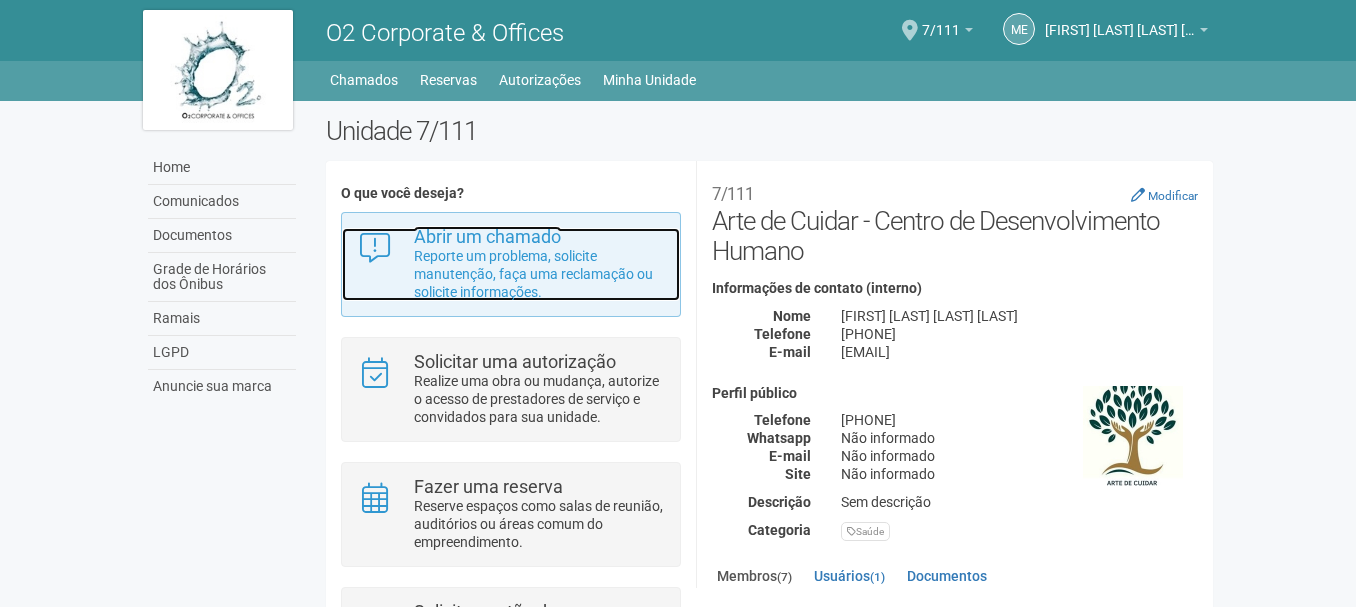 click on "Reporte um problema, solicite manutenção, faça uma reclamação ou solicite informações." at bounding box center [539, 274] 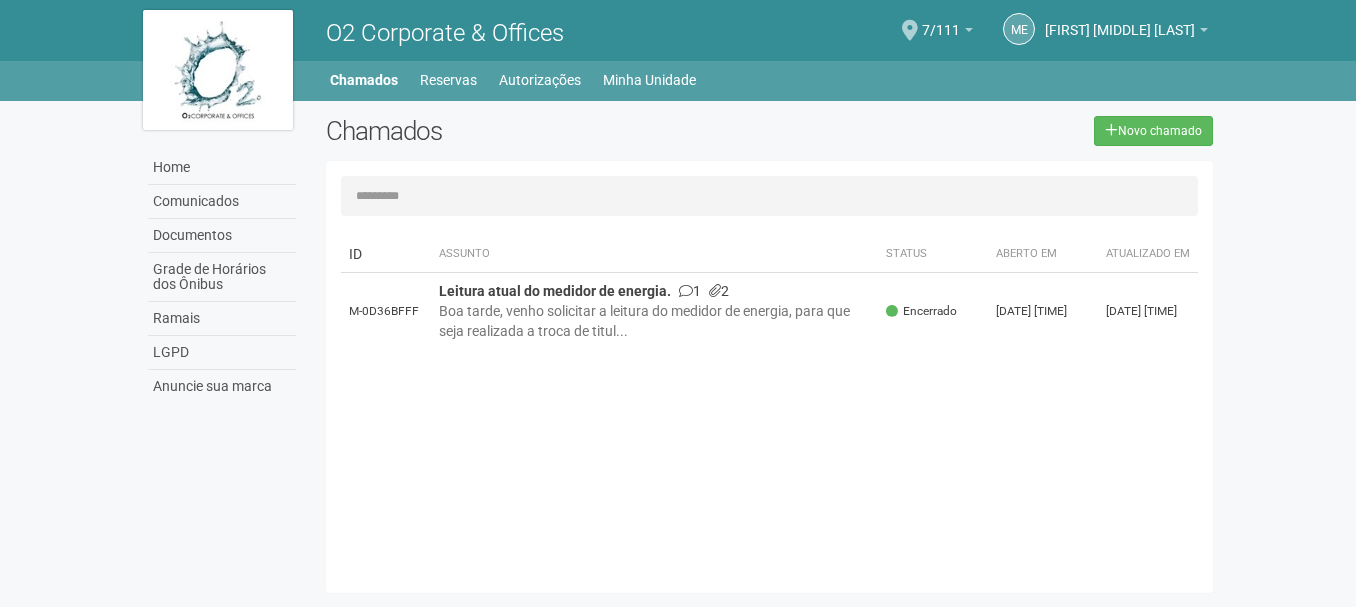 scroll, scrollTop: 0, scrollLeft: 0, axis: both 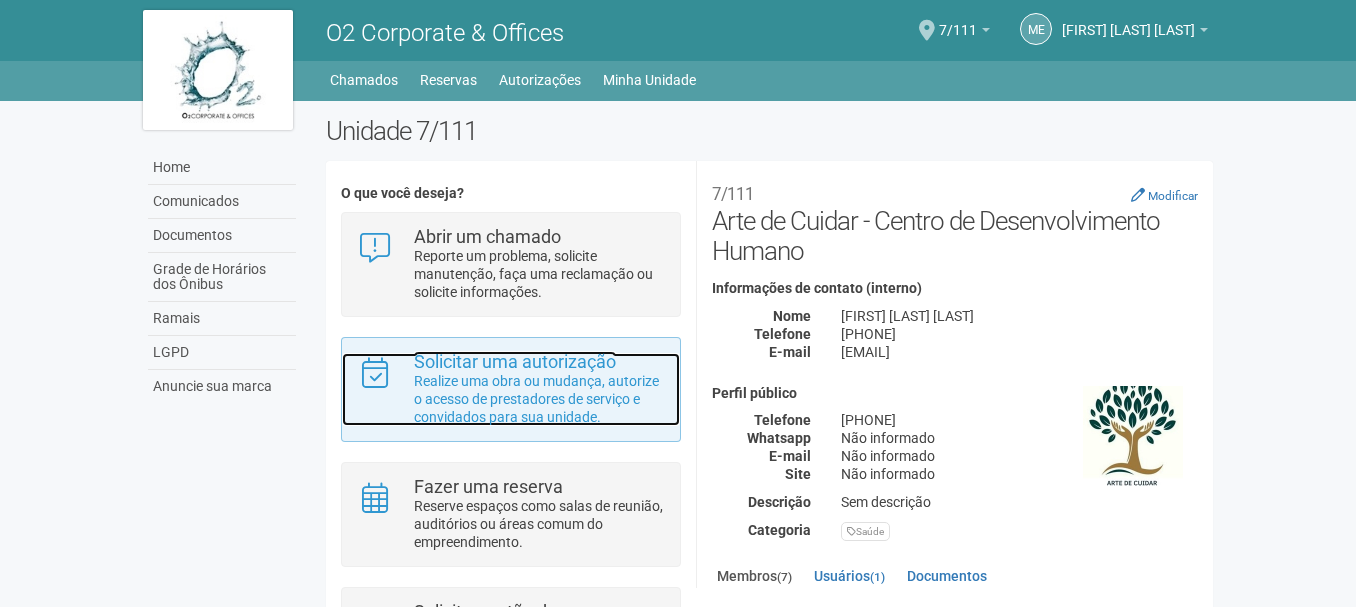 click on "Realize uma obra ou mudança, autorize o acesso de prestadores de serviço e convidados para sua unidade." at bounding box center [539, 399] 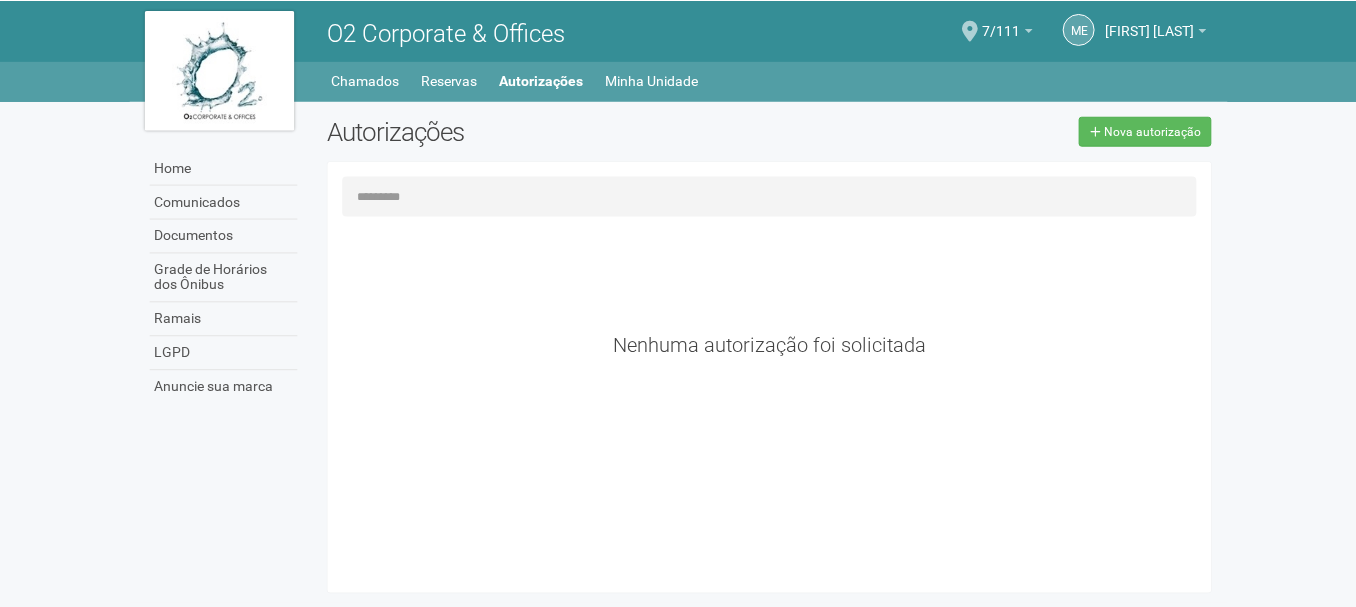 scroll, scrollTop: 0, scrollLeft: 0, axis: both 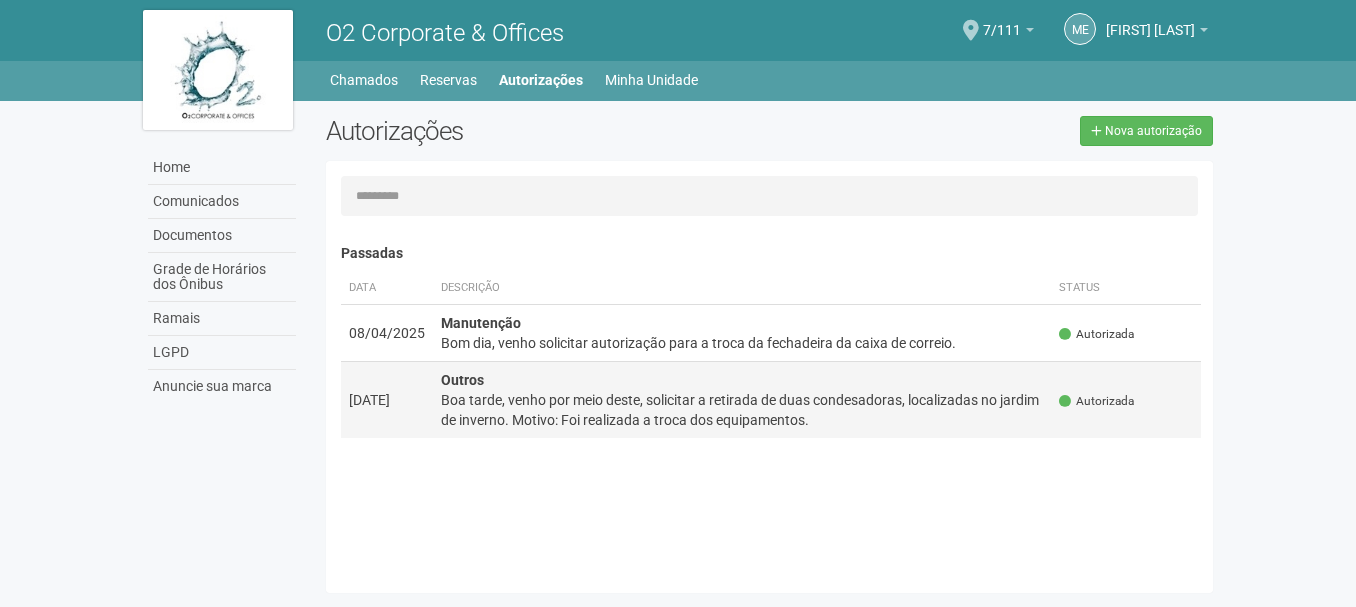 click on "Boa tarde, venho por meio deste, solicitar a retirada de duas condesadoras, localizadas no jardim de inverno.
Motivo: Foi realizada a troca dos equipamentos." at bounding box center [742, 410] 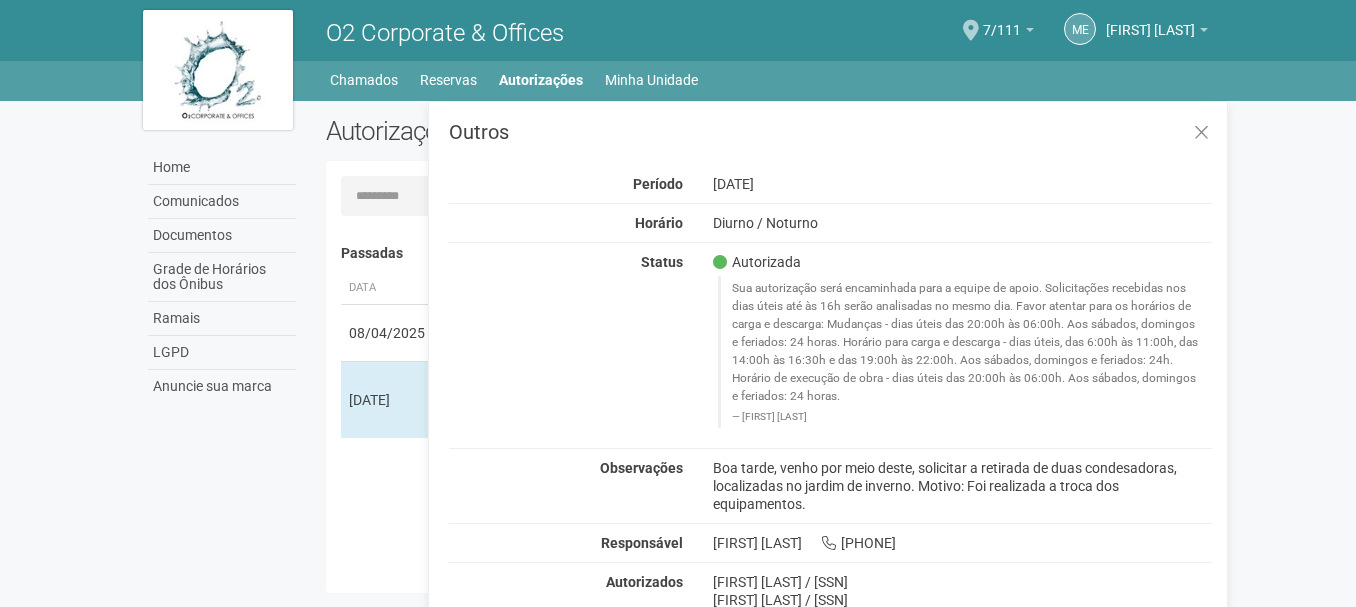 drag, startPoint x: 714, startPoint y: 470, endPoint x: 1154, endPoint y: 505, distance: 441.38986 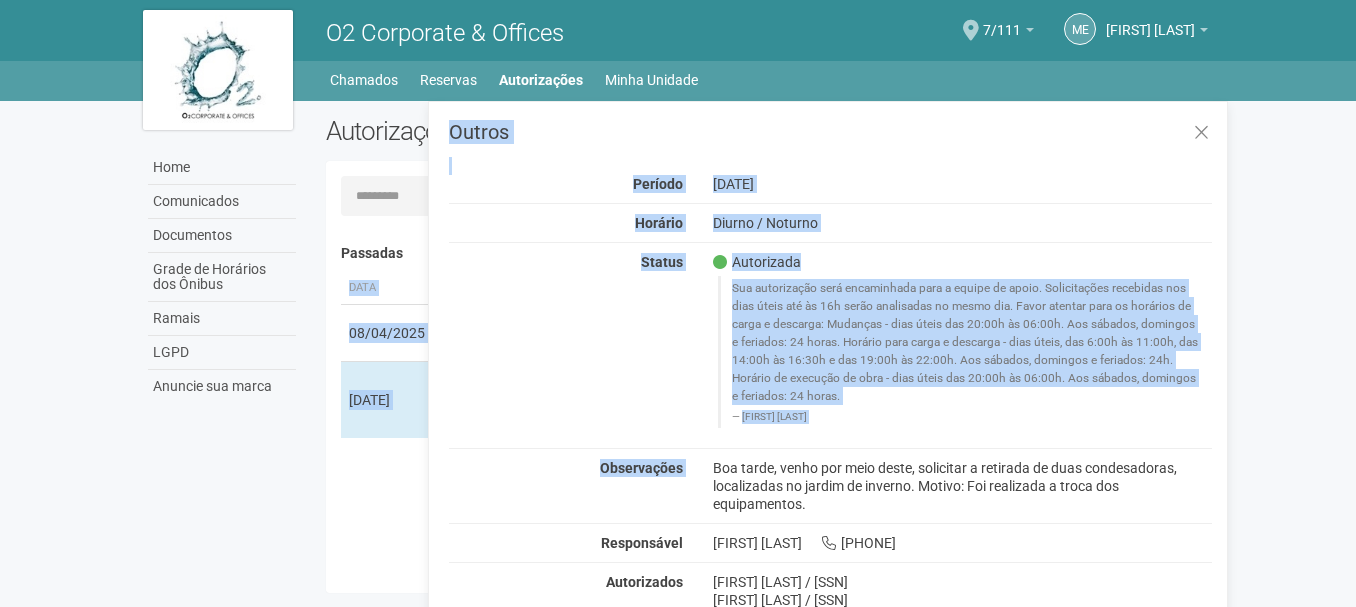 scroll, scrollTop: 31, scrollLeft: 0, axis: vertical 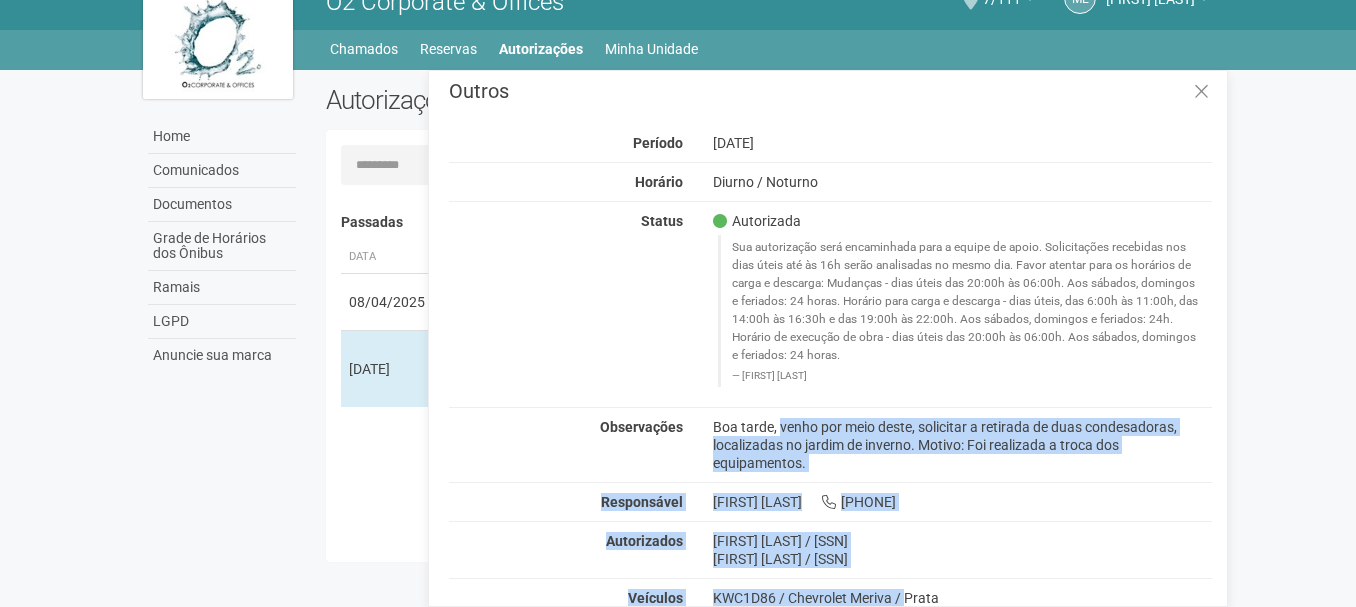 drag, startPoint x: 714, startPoint y: 469, endPoint x: 837, endPoint y: 598, distance: 178.24141 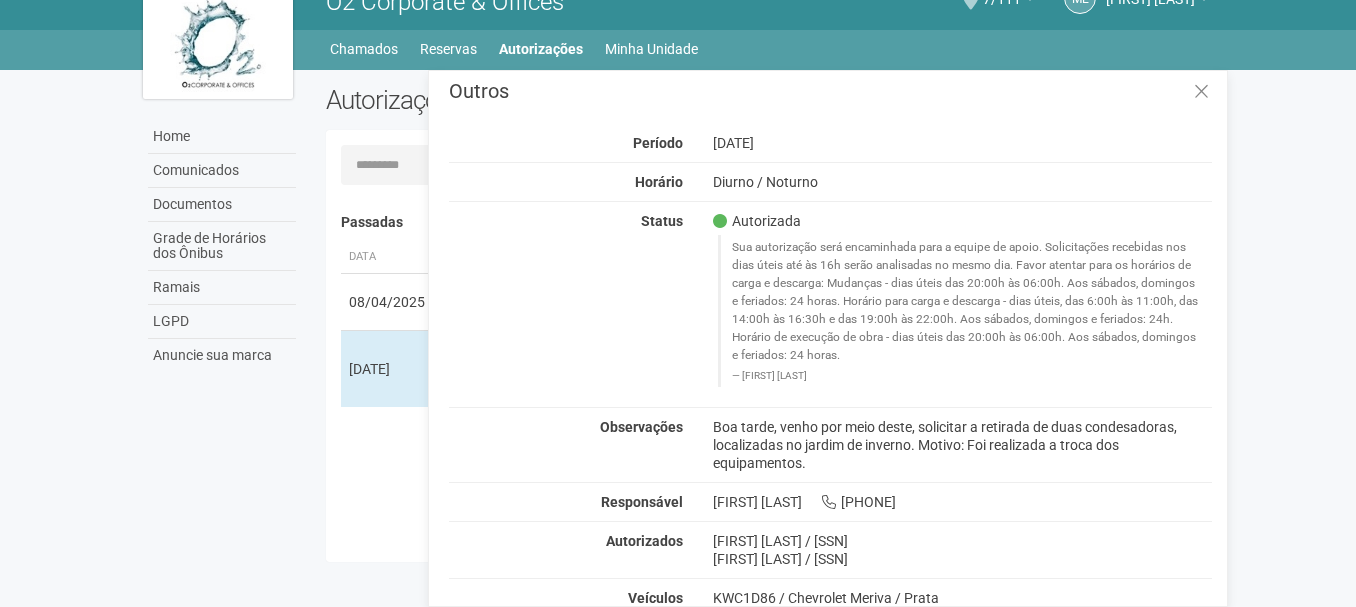 click on "Home
Comunicados
Documentos
Grade de Horários dos Ônibus
Ramais
LGPD
Anuncie sua marca
Autorizações
Nova autorização
Carregando...
Nenhuma autorização foi solicitada
Passadas" at bounding box center (678, 321) 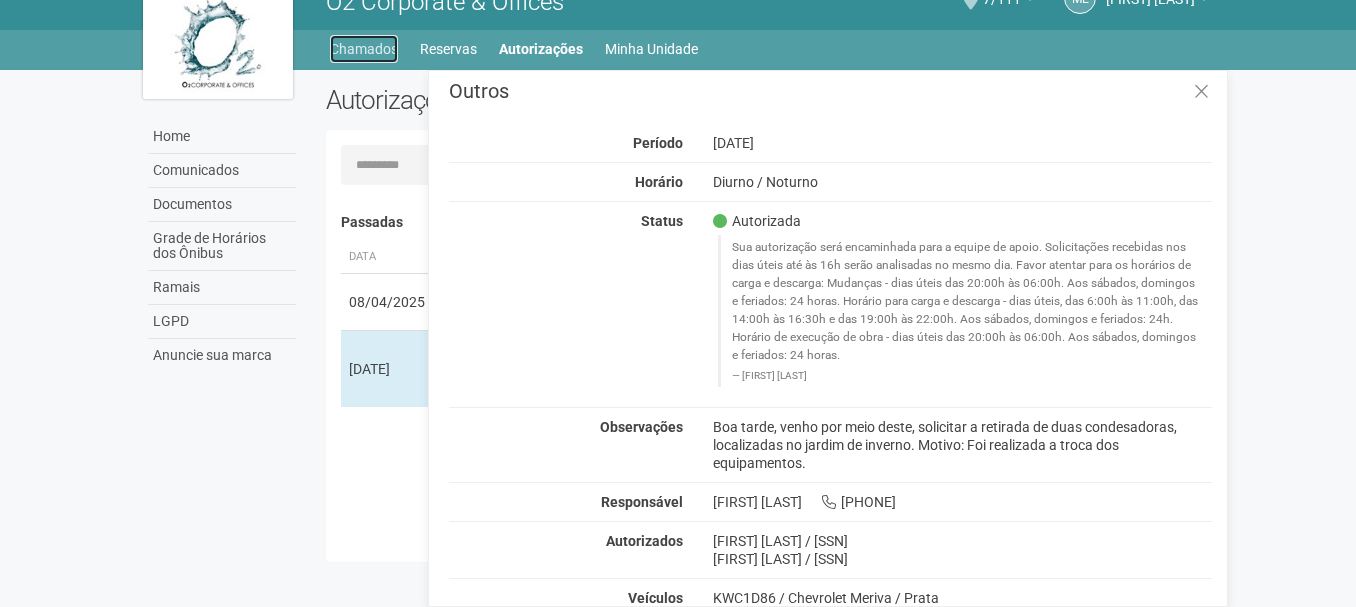 click on "Chamados" at bounding box center [364, 49] 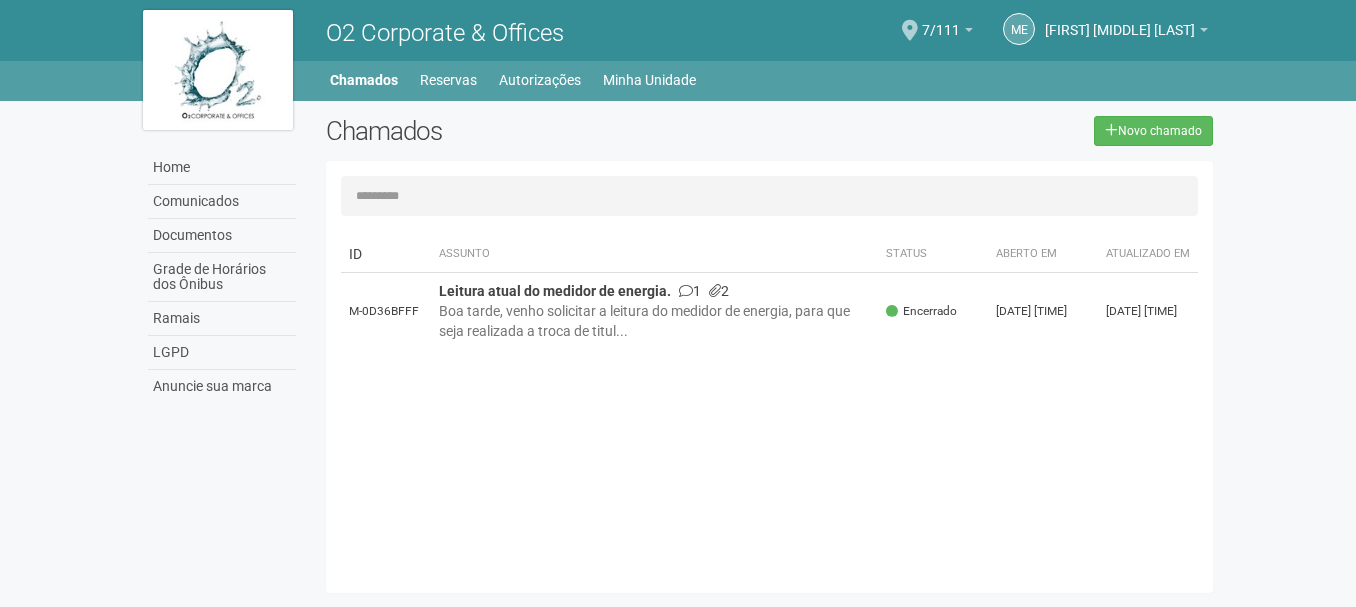 scroll, scrollTop: 0, scrollLeft: 0, axis: both 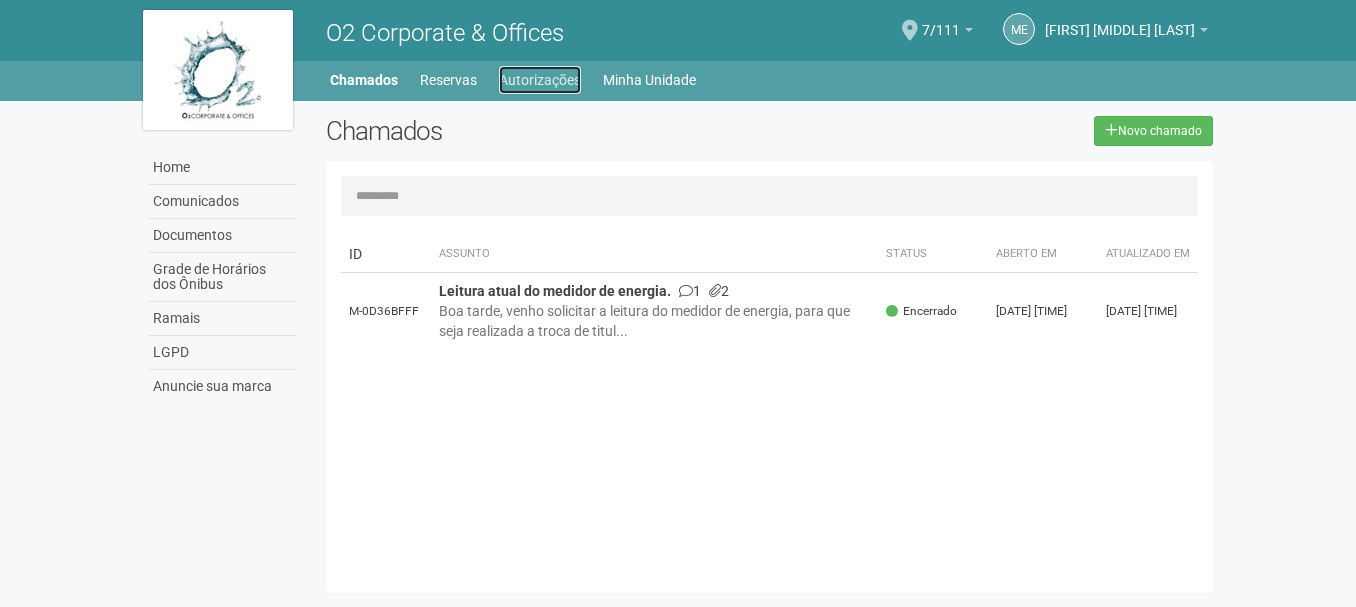 click on "Autorizações" at bounding box center (540, 80) 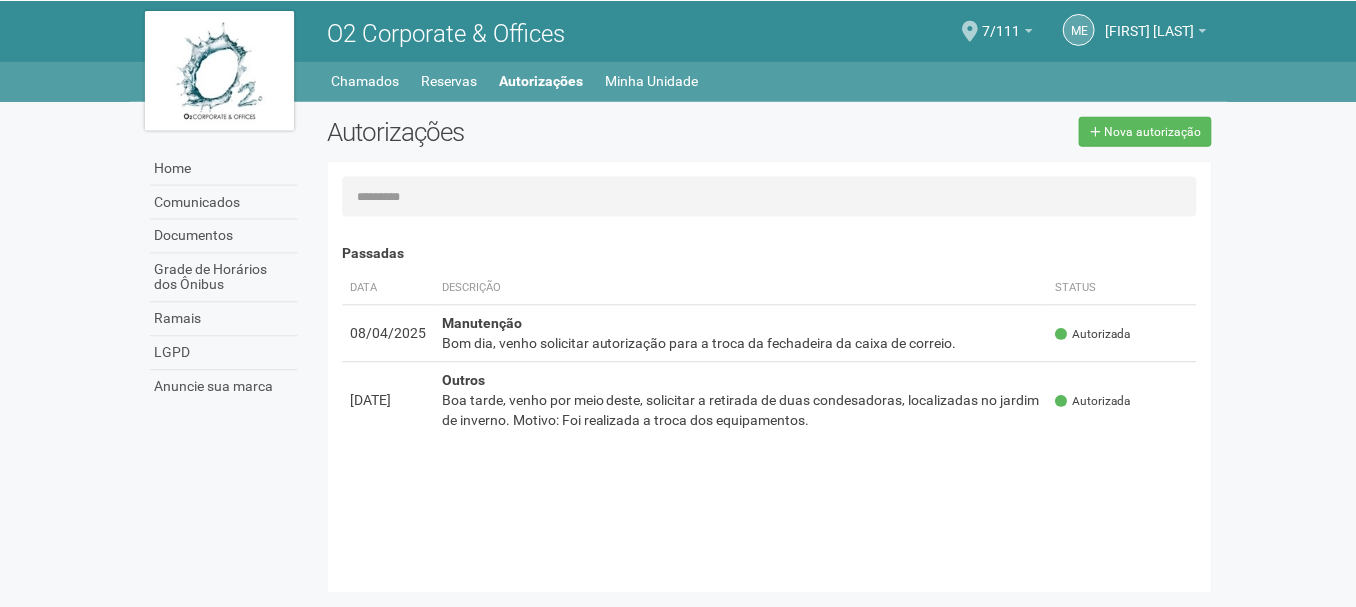 scroll, scrollTop: 0, scrollLeft: 0, axis: both 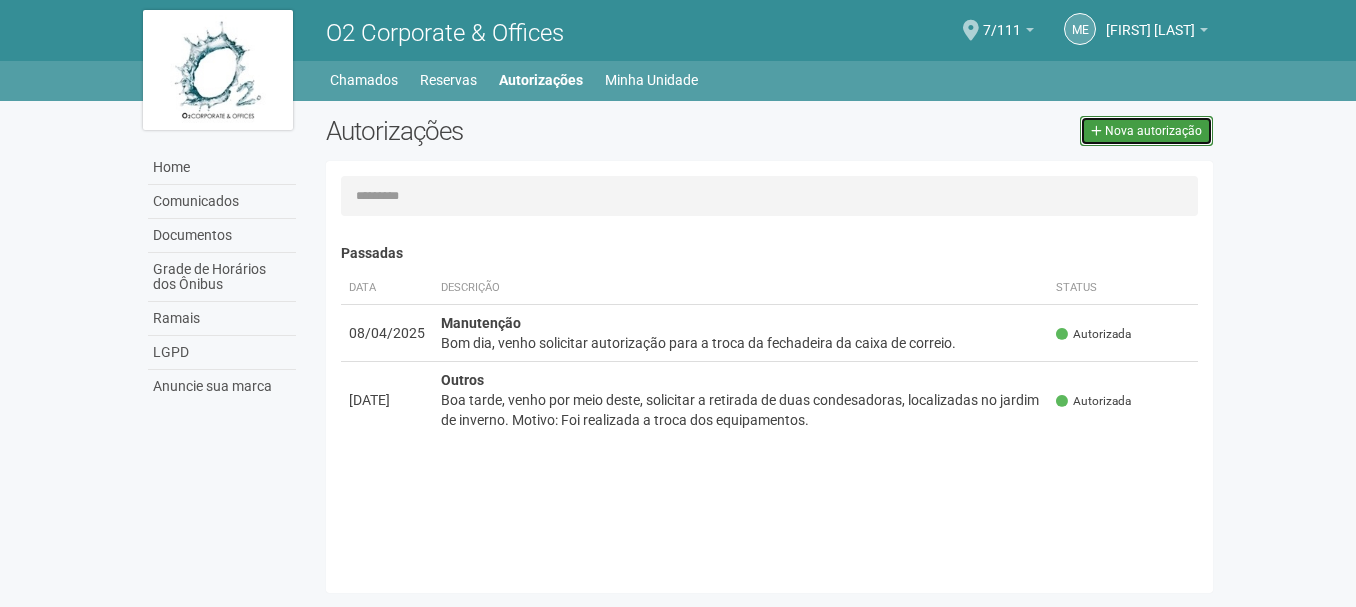 click on "Nova autorização" at bounding box center (1153, 131) 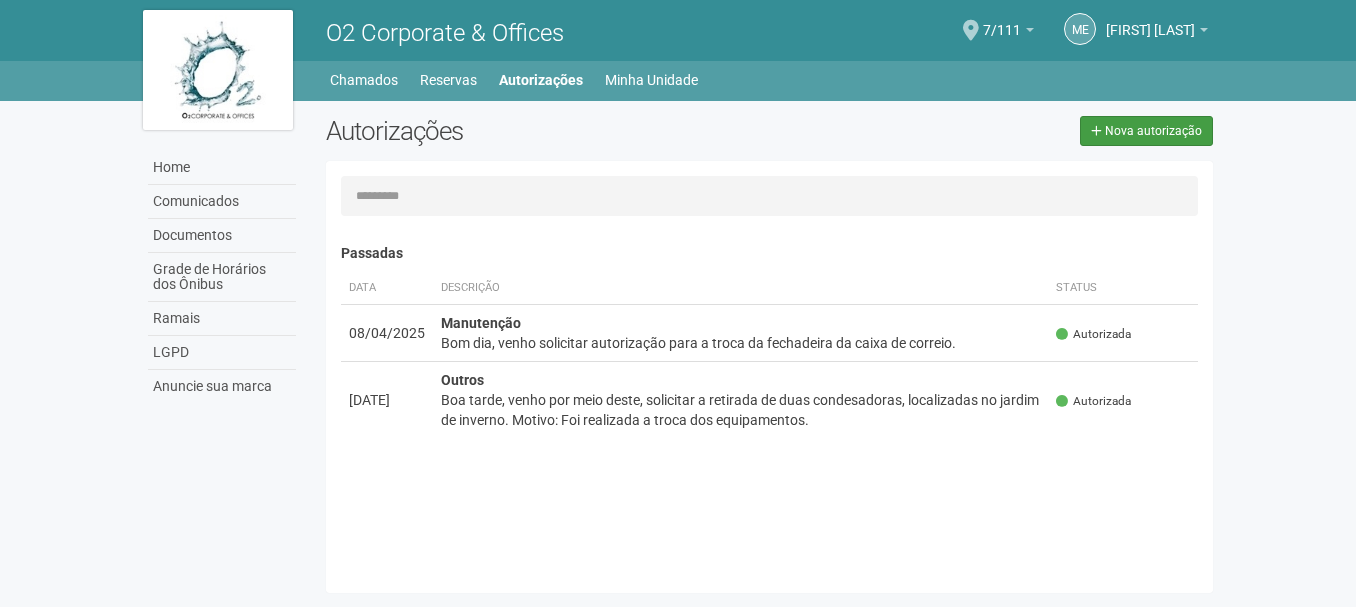 select on "**" 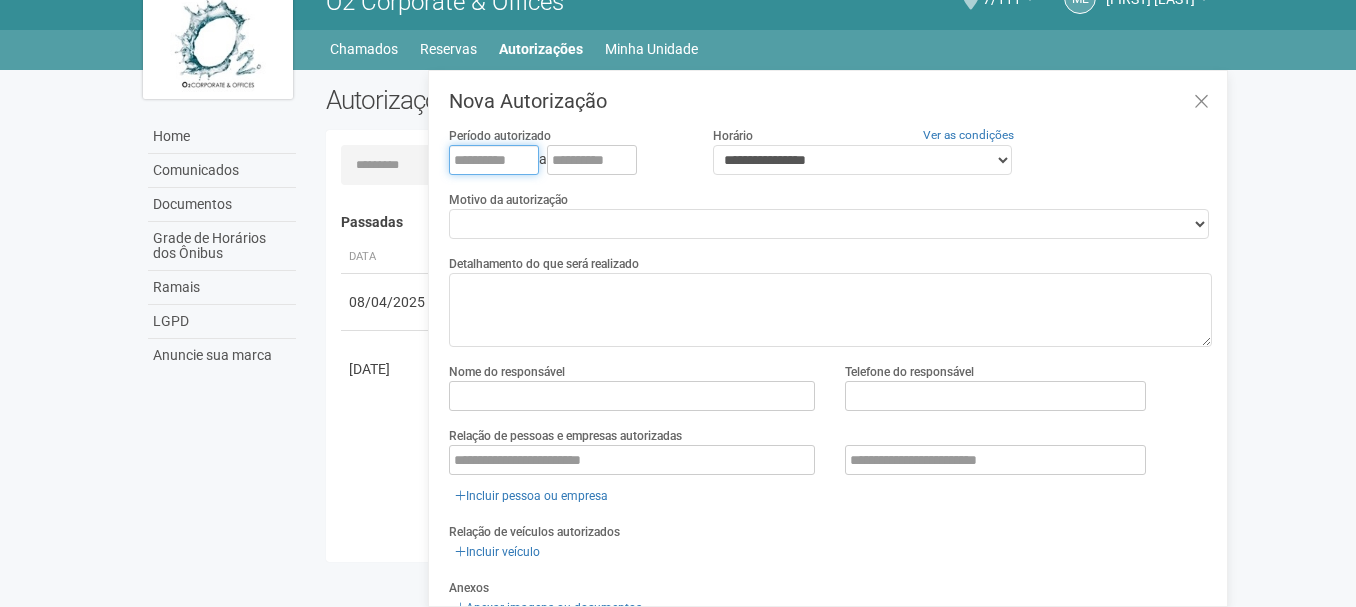 click at bounding box center (494, 160) 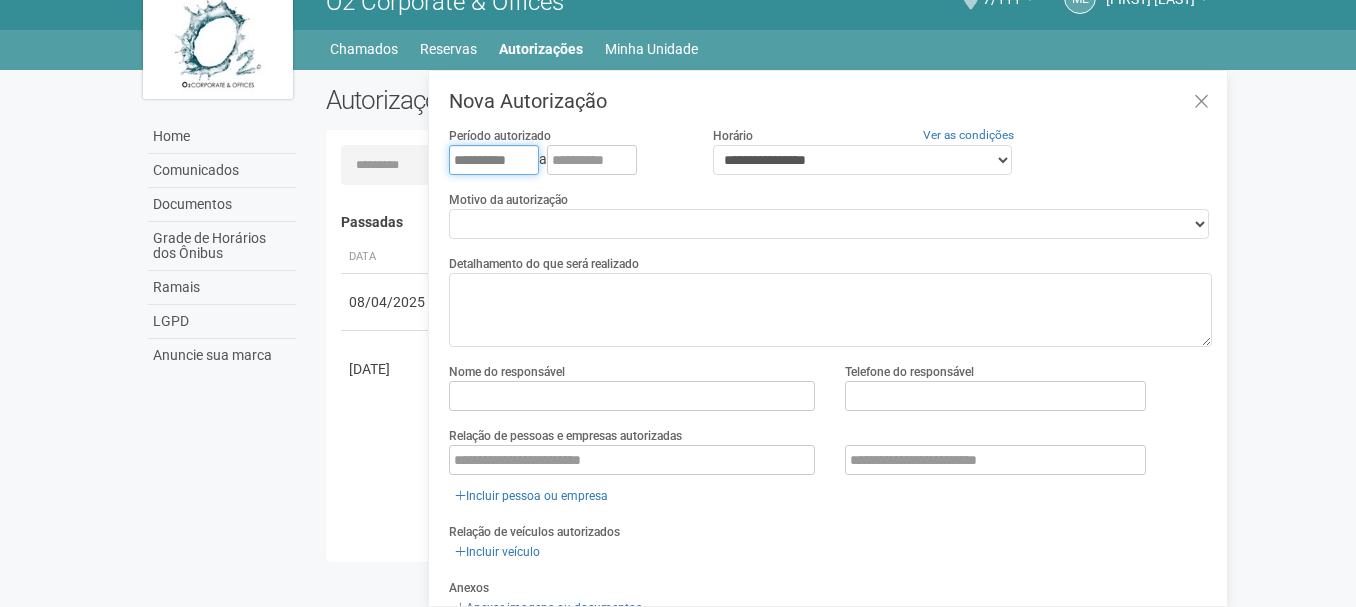 type on "**********" 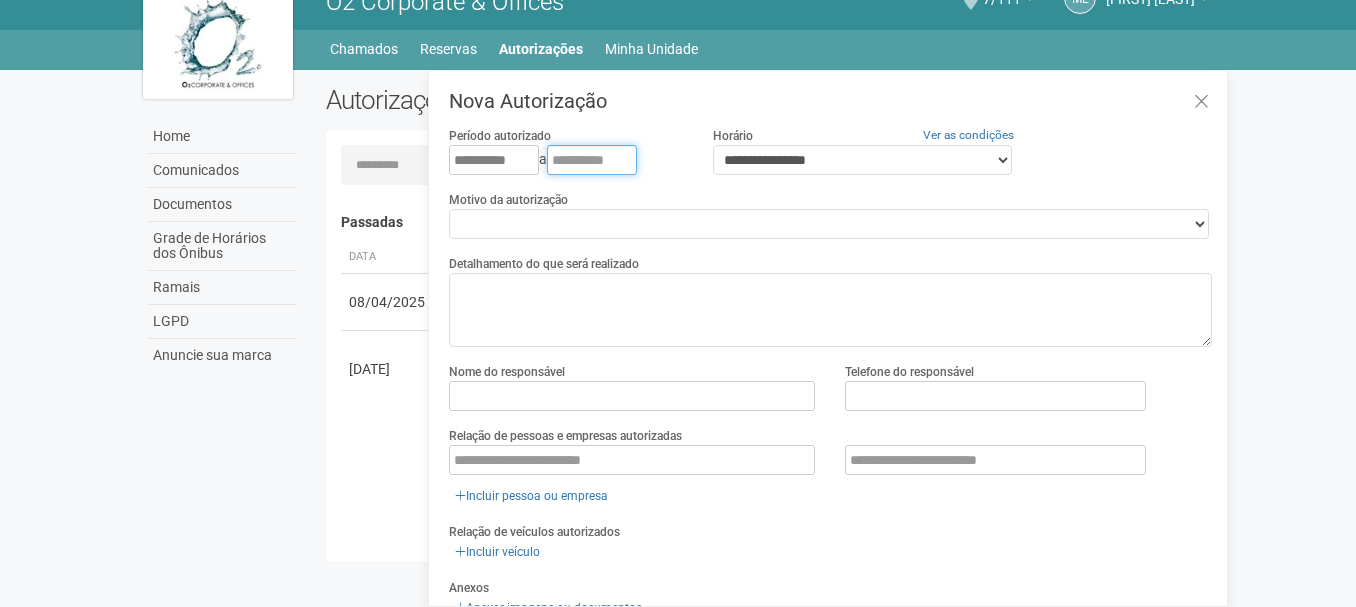 click at bounding box center [592, 160] 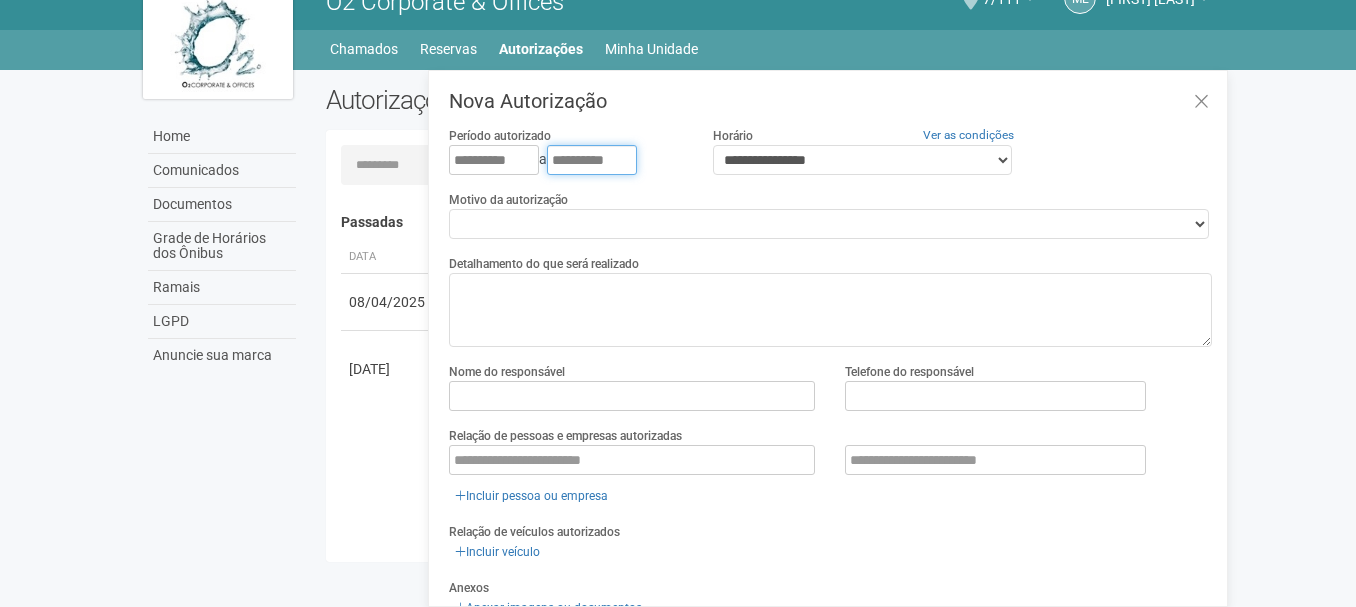 type on "**********" 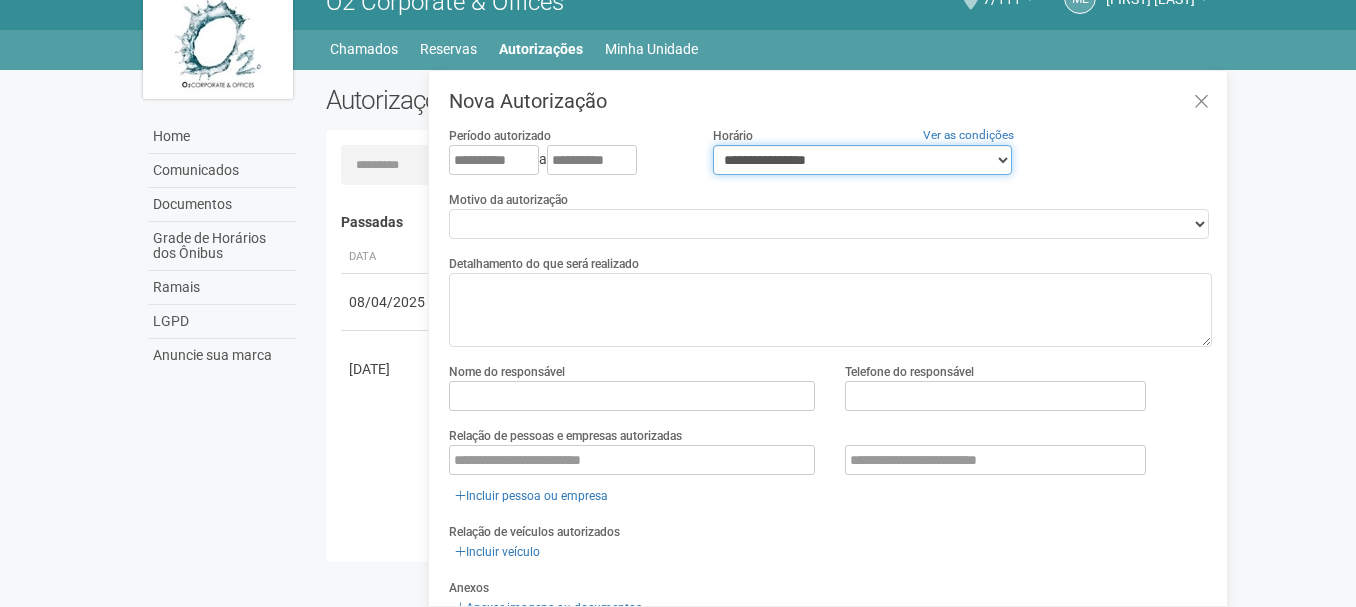 click on "**********" at bounding box center [862, 160] 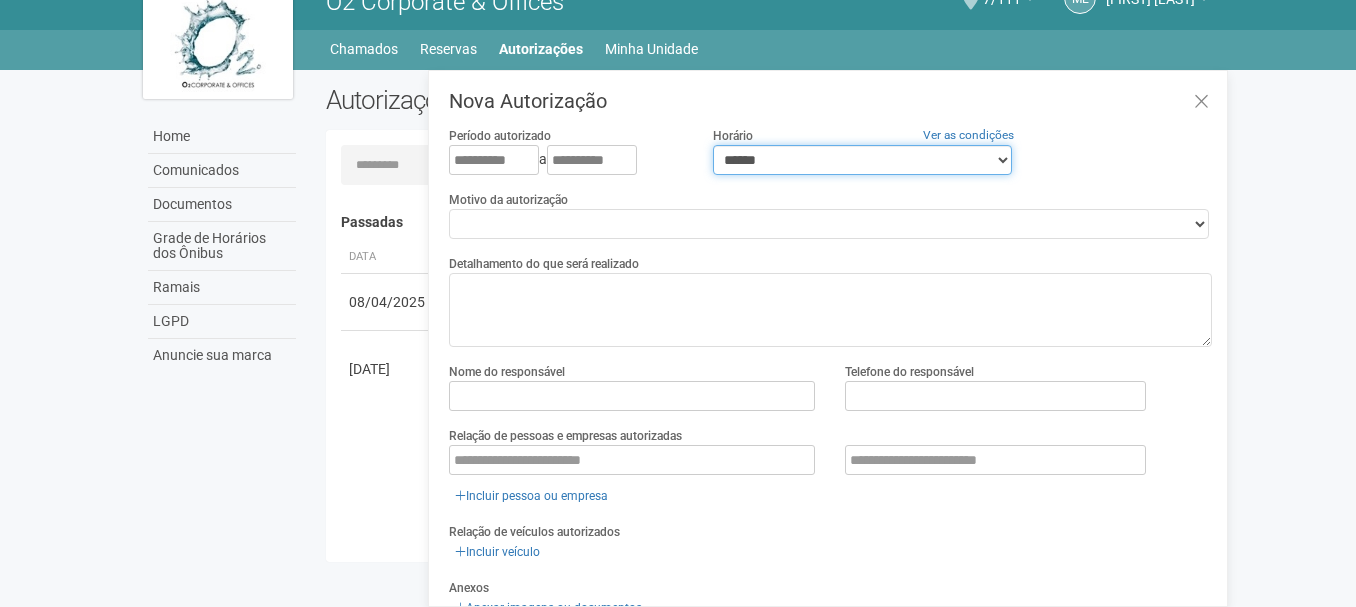 click on "**********" at bounding box center [862, 160] 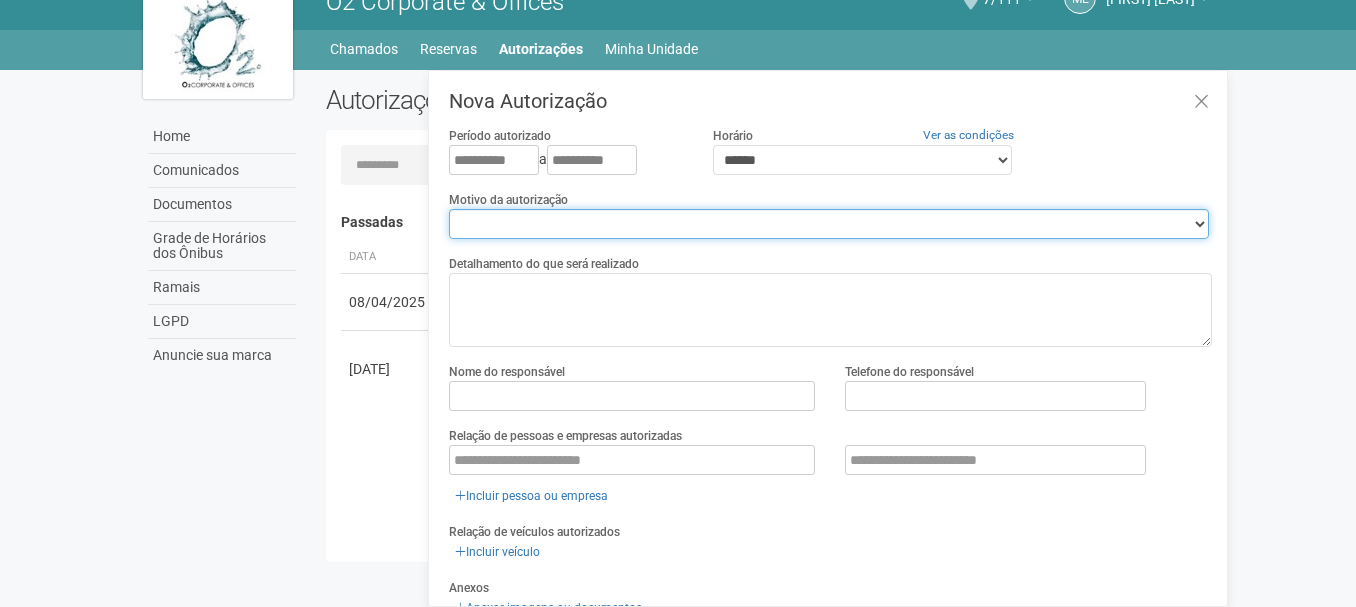 click on "**********" at bounding box center [829, 224] 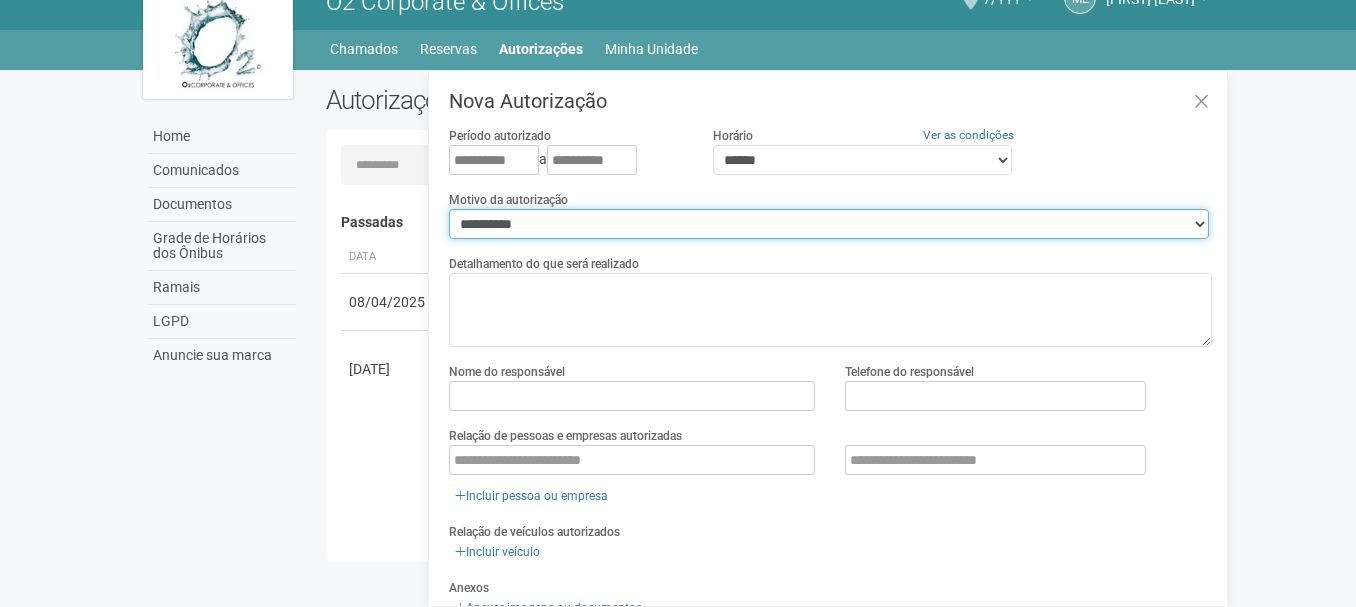 click on "**********" at bounding box center (829, 224) 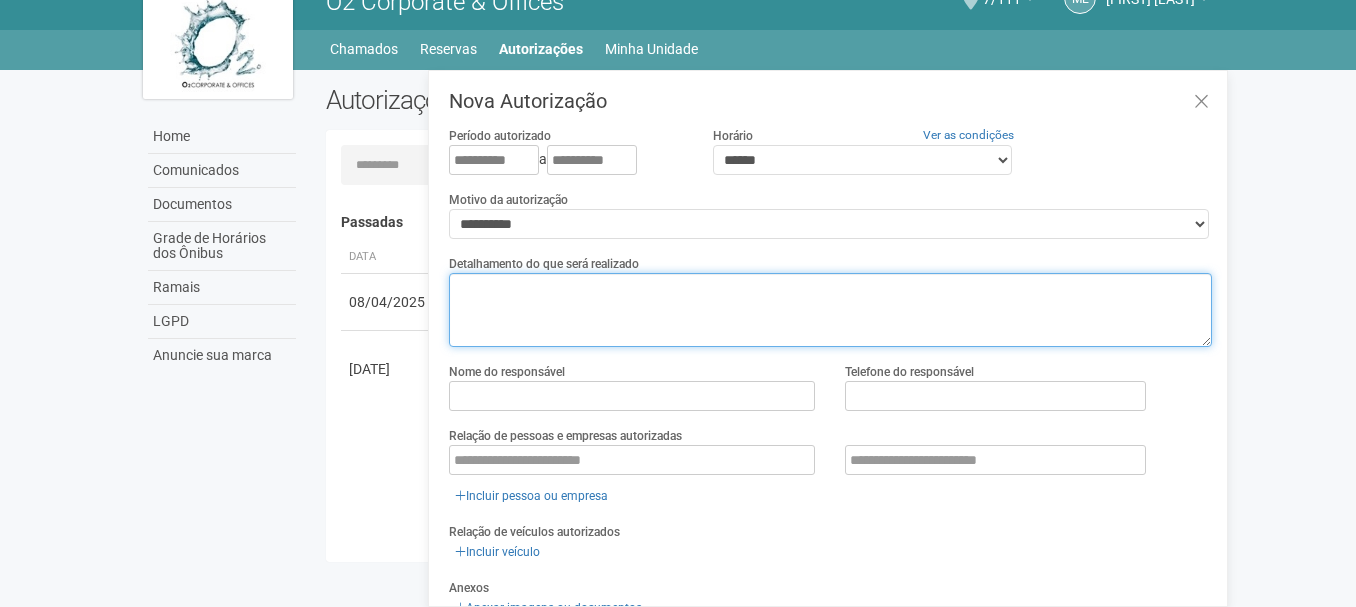 click at bounding box center [830, 310] 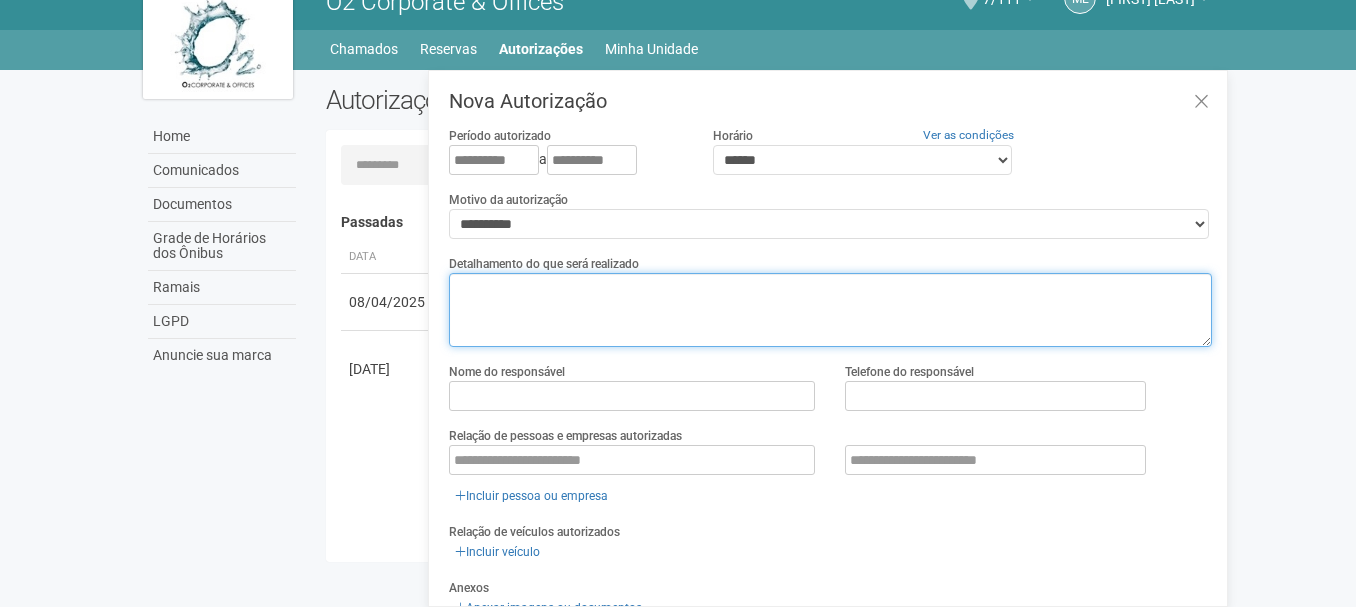 paste on "**********" 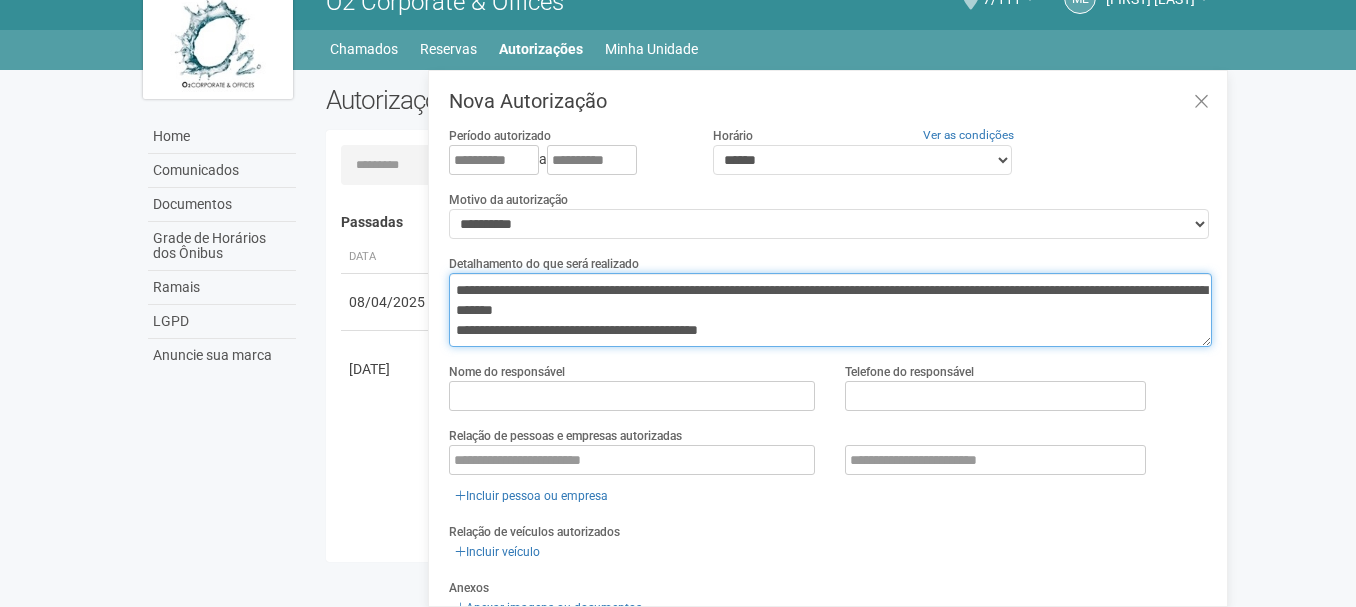 scroll, scrollTop: 93, scrollLeft: 0, axis: vertical 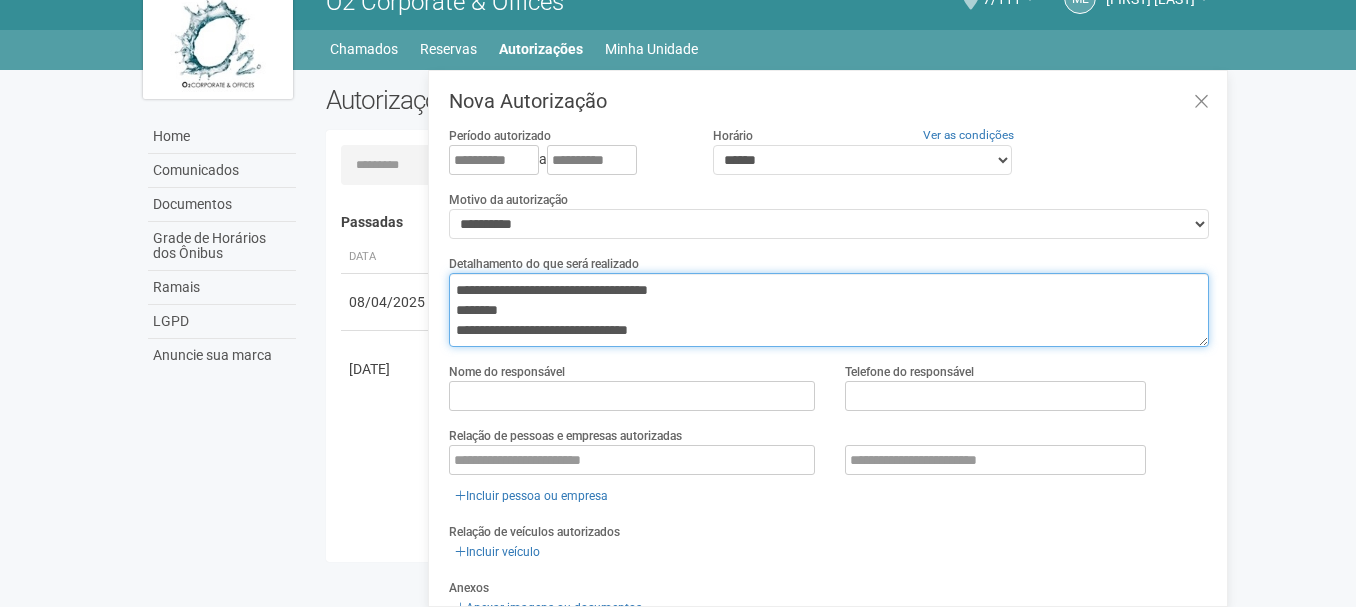 drag, startPoint x: 457, startPoint y: 331, endPoint x: 683, endPoint y: 344, distance: 226.37358 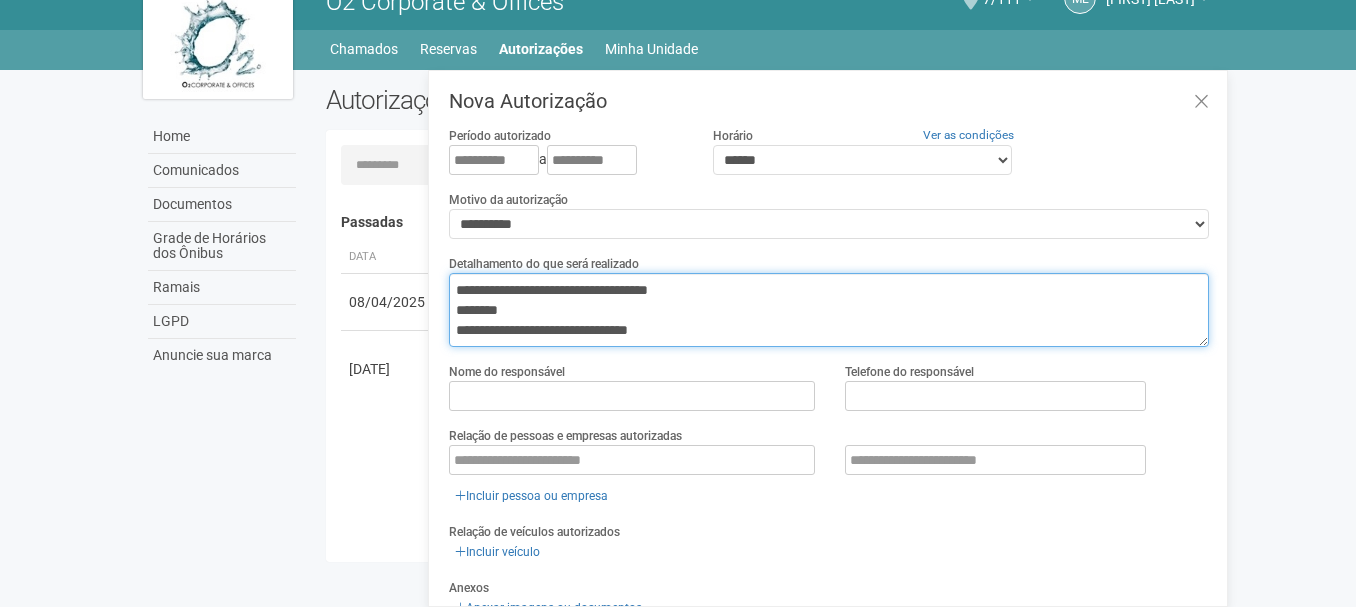 click on "**********" at bounding box center [829, 310] 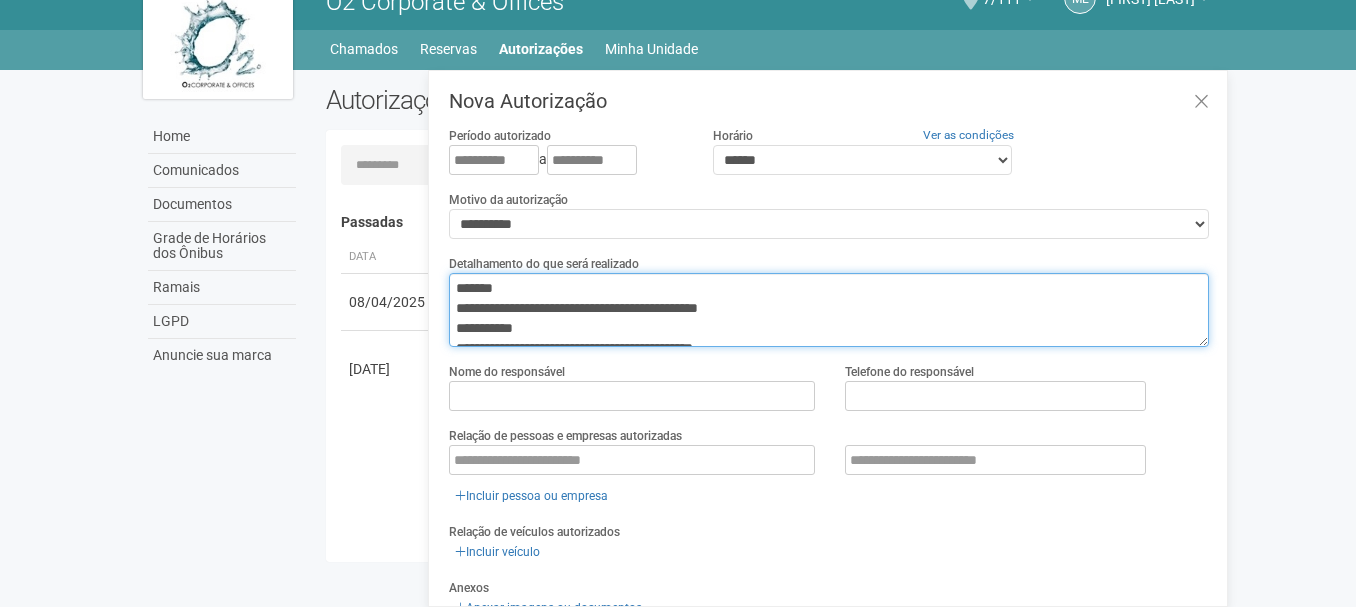 scroll, scrollTop: 0, scrollLeft: 0, axis: both 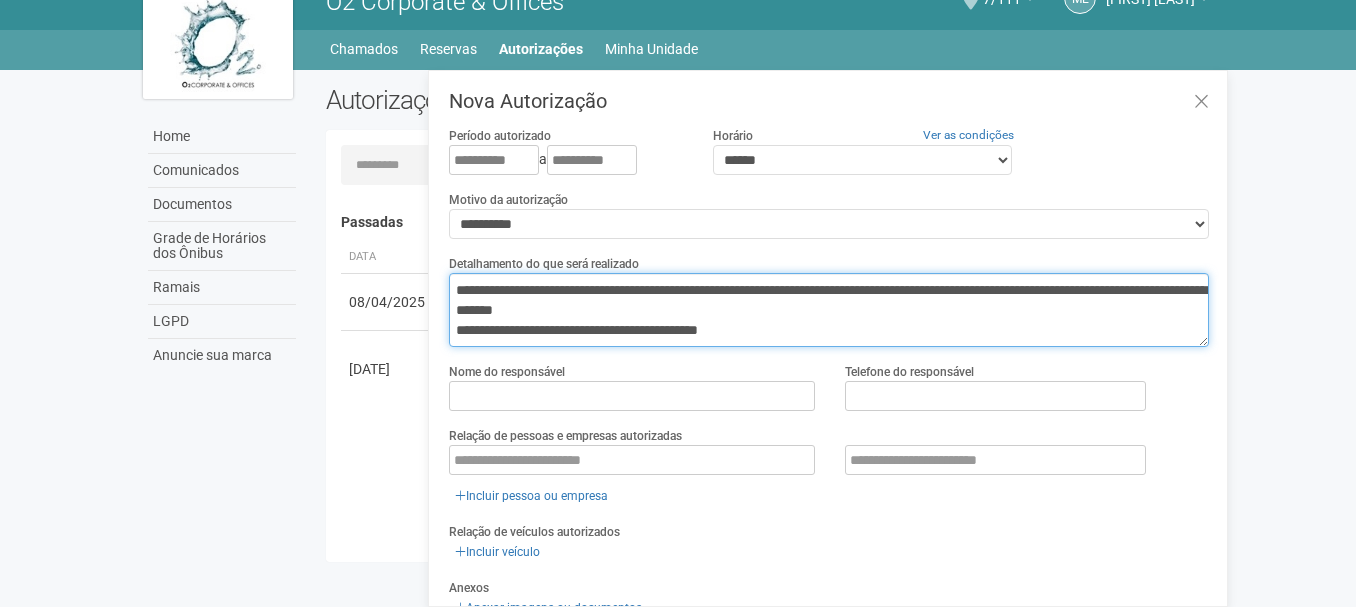 drag, startPoint x: 534, startPoint y: 332, endPoint x: 845, endPoint y: 321, distance: 311.19446 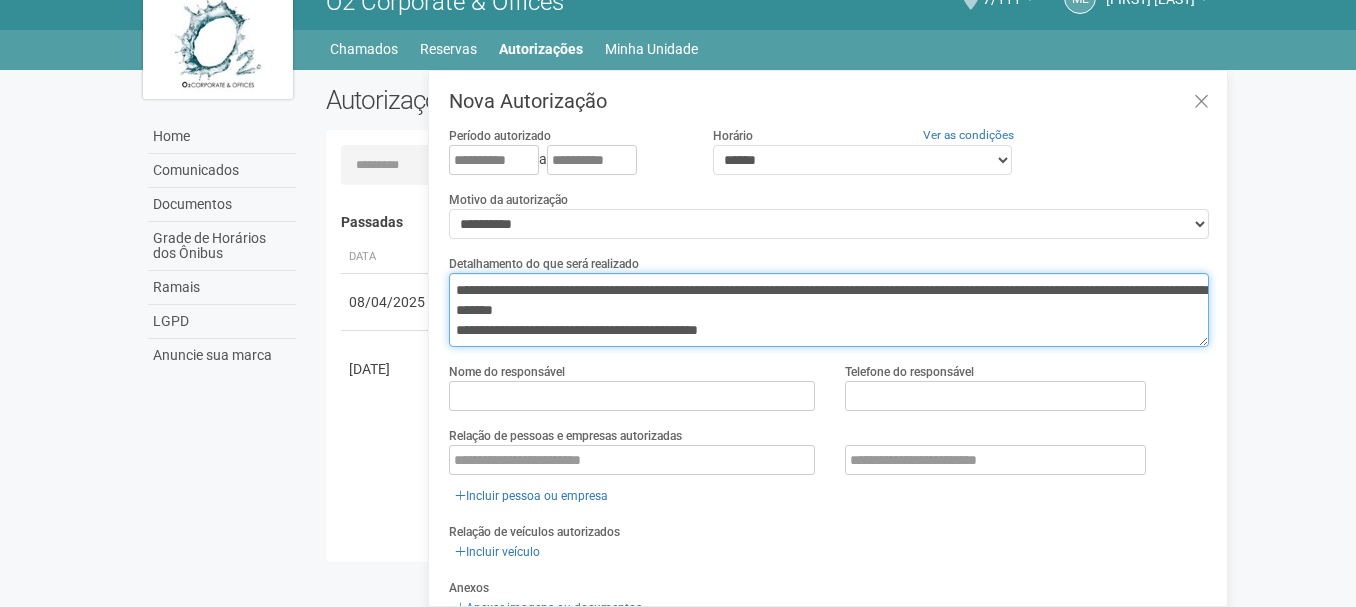 click on "**********" at bounding box center (829, 310) 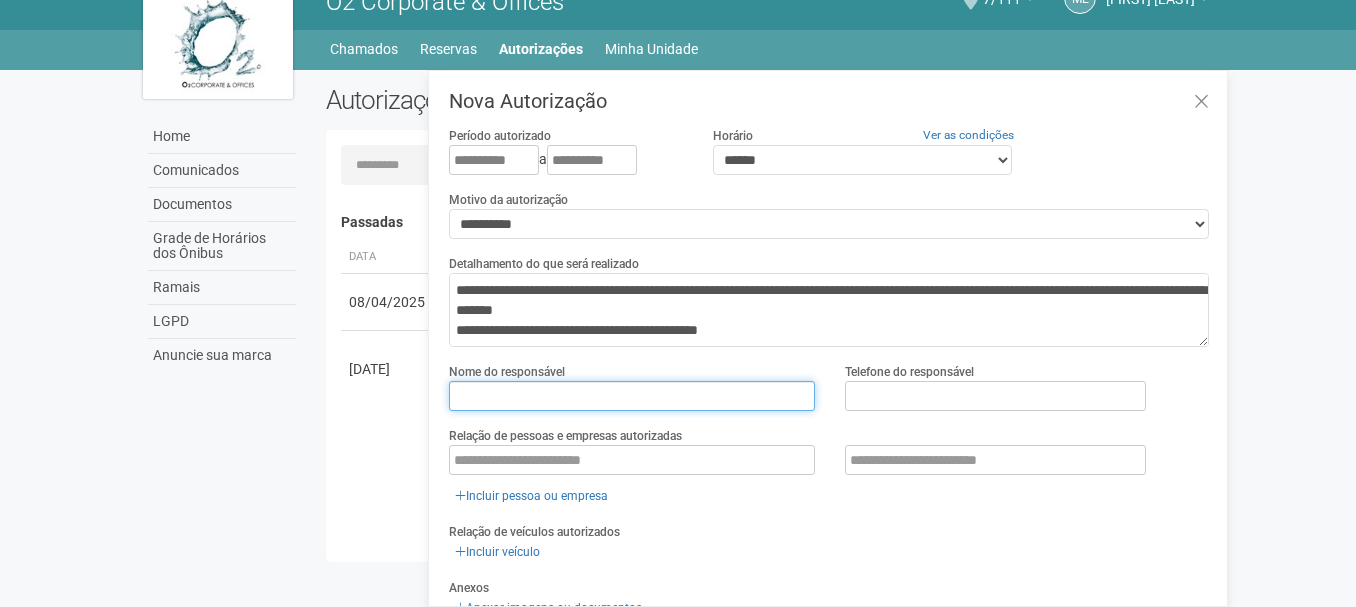 click at bounding box center (632, 396) 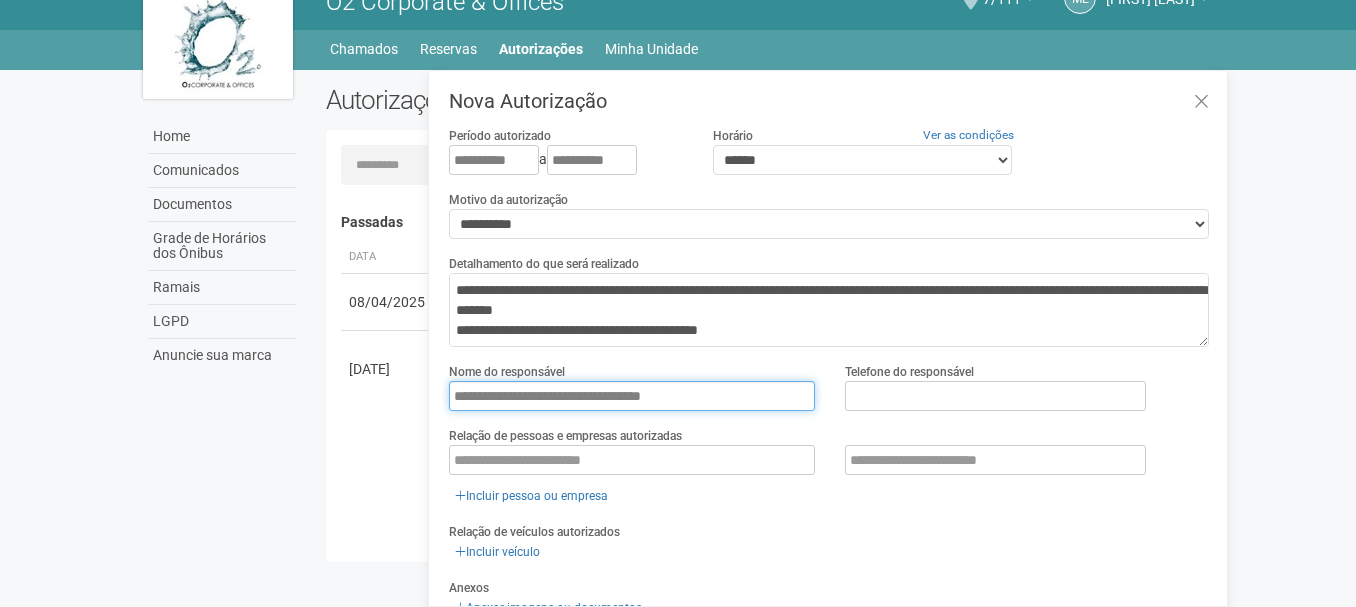drag, startPoint x: 633, startPoint y: 396, endPoint x: 712, endPoint y: 391, distance: 79.15807 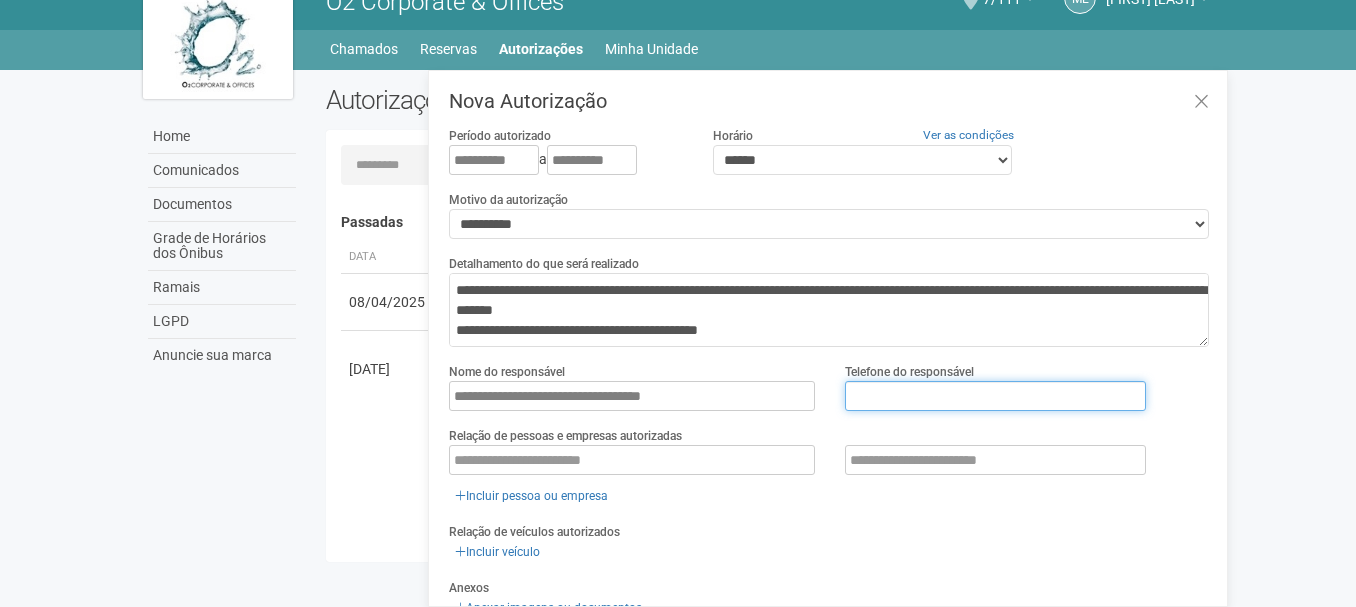 click at bounding box center [995, 396] 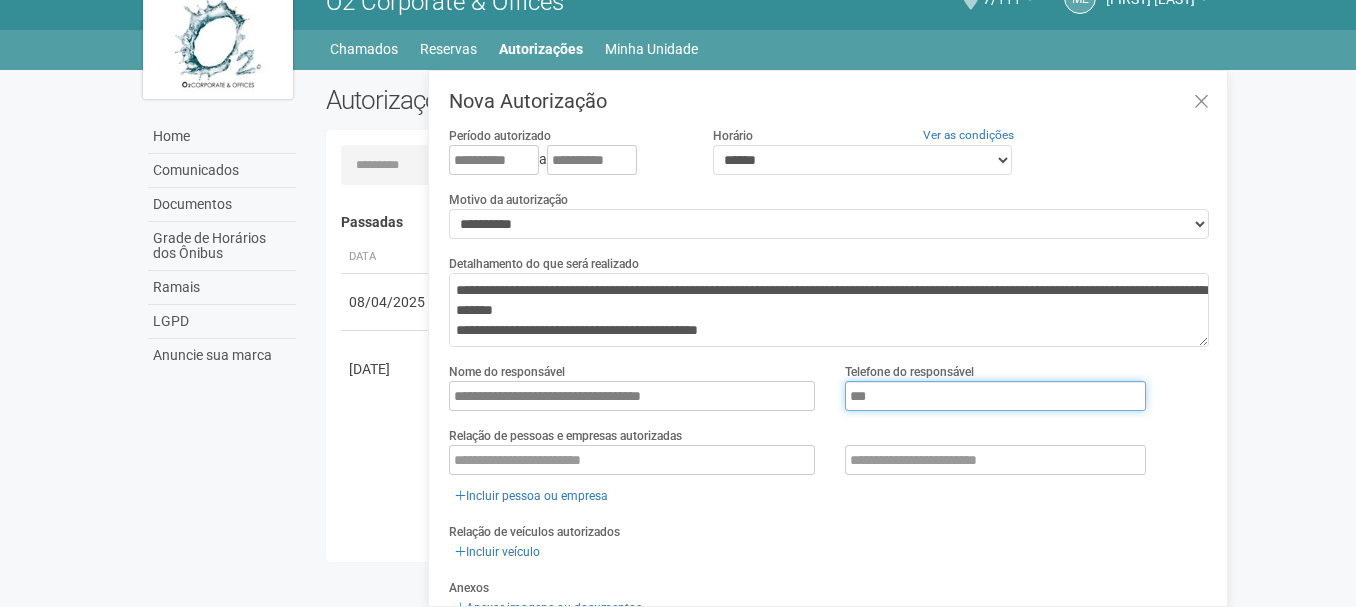 paste on "**********" 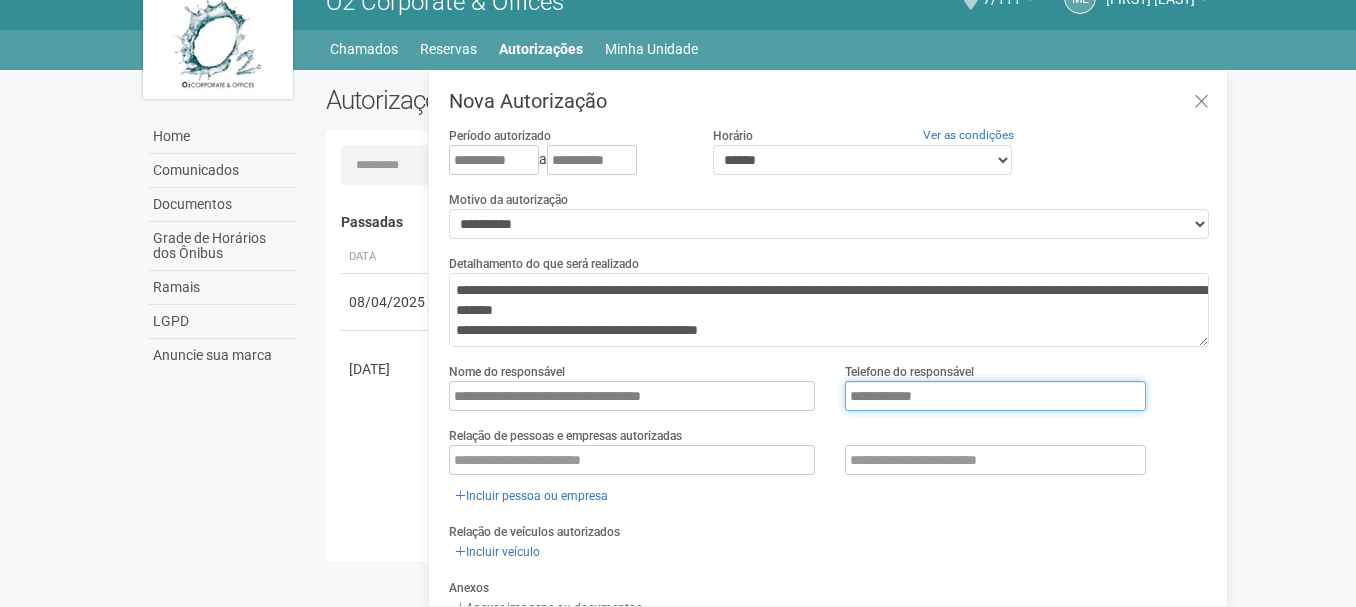 type on "**********" 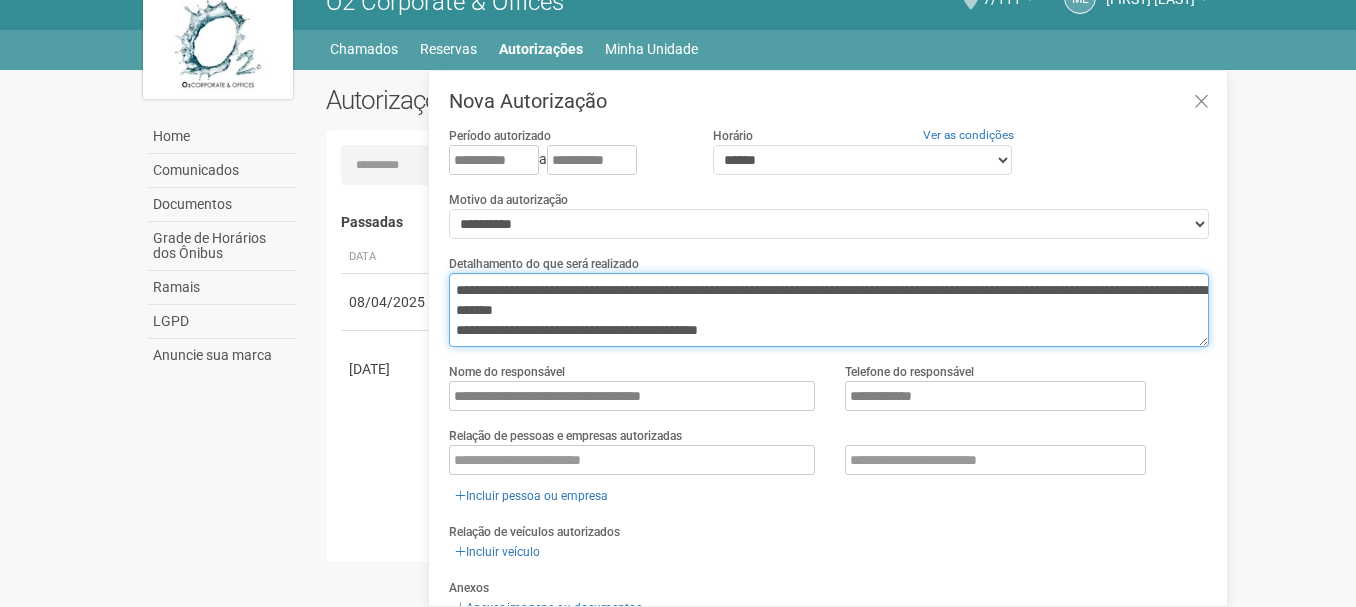 click on "**********" at bounding box center (829, 310) 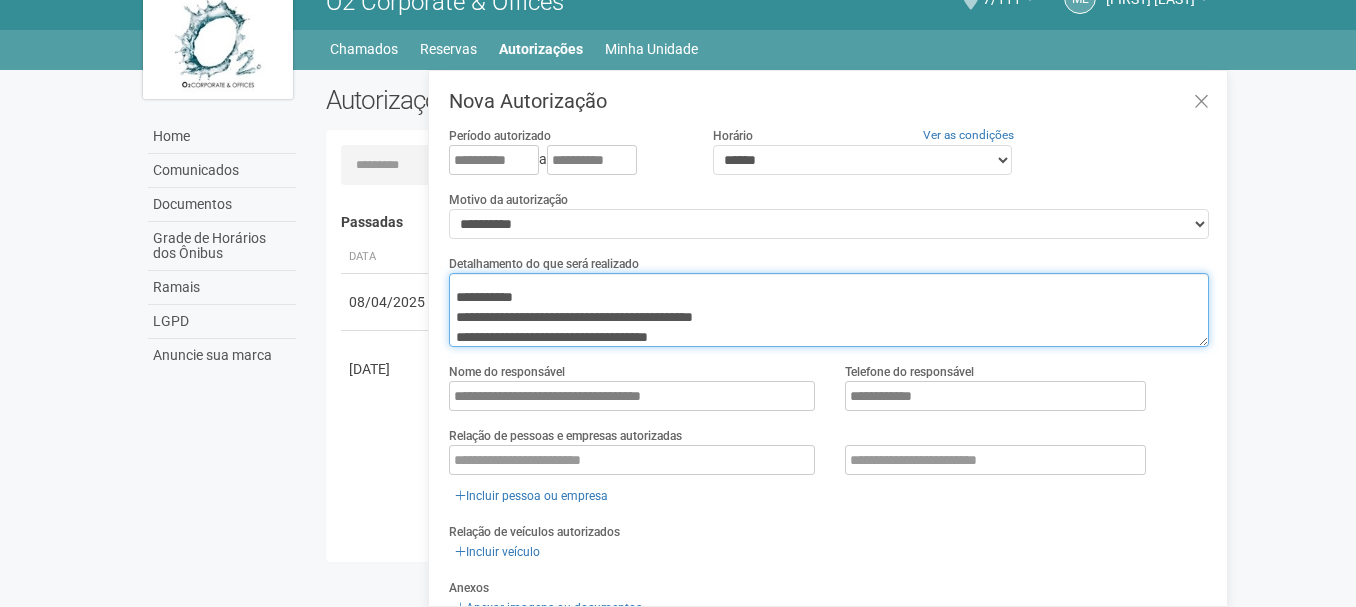 scroll, scrollTop: 73, scrollLeft: 0, axis: vertical 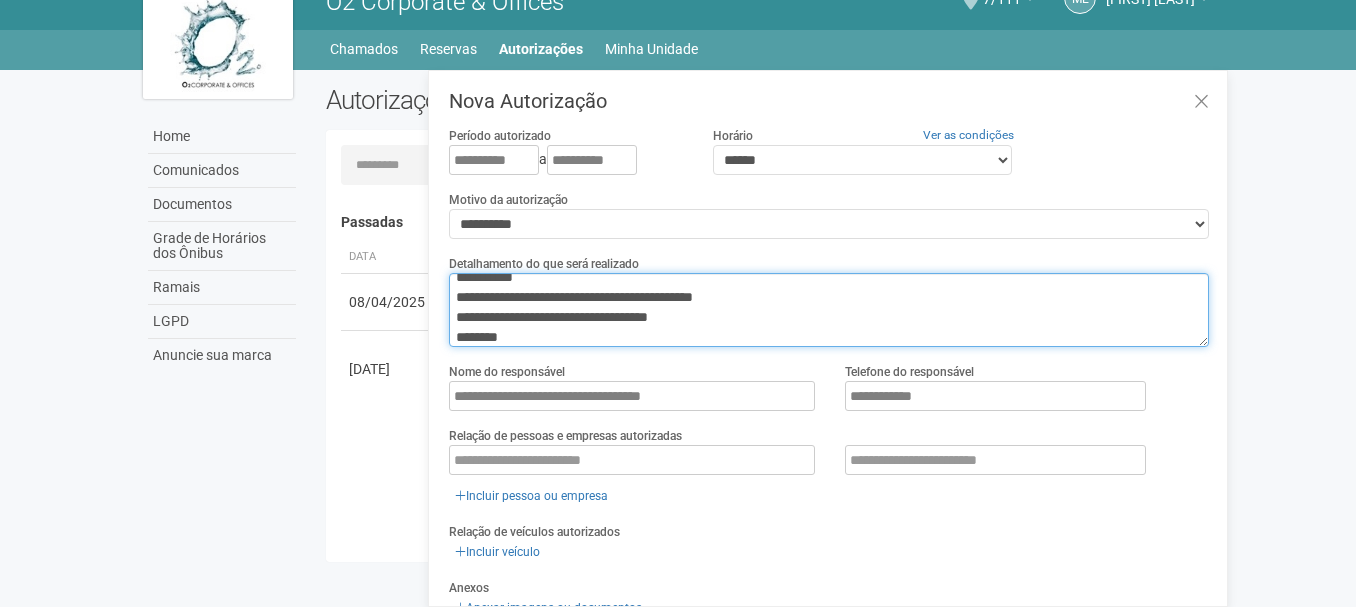 drag, startPoint x: 644, startPoint y: 293, endPoint x: 505, endPoint y: 294, distance: 139.0036 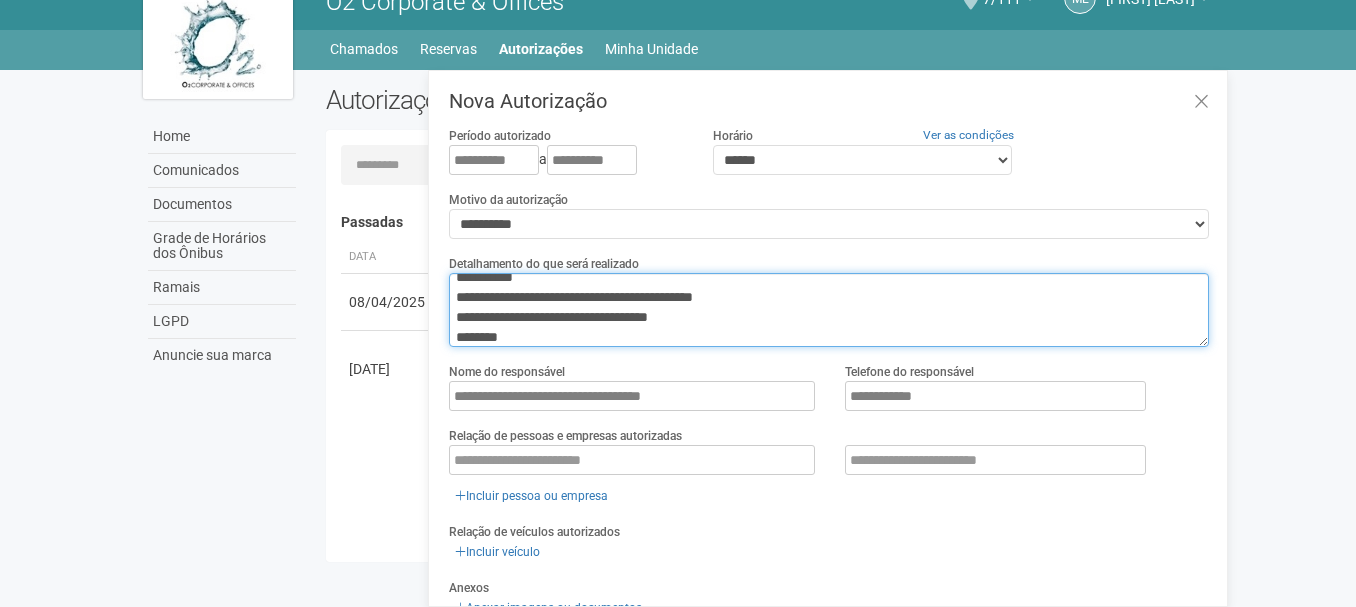 click on "**********" at bounding box center (829, 310) 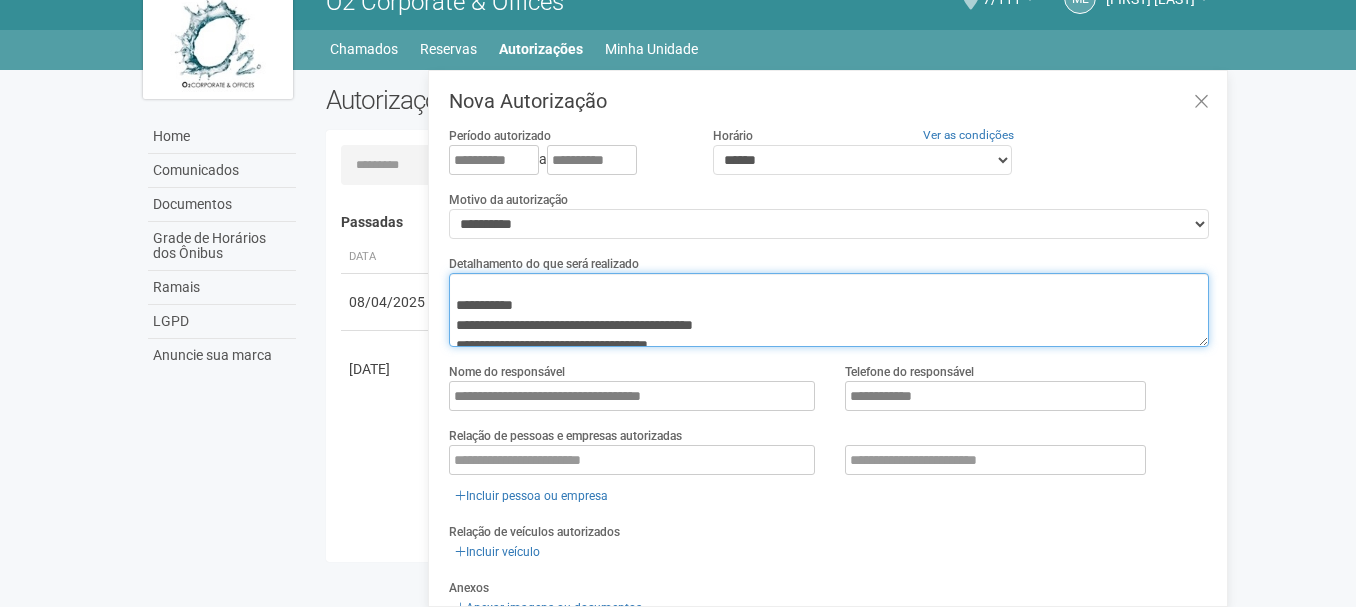 scroll, scrollTop: 40, scrollLeft: 0, axis: vertical 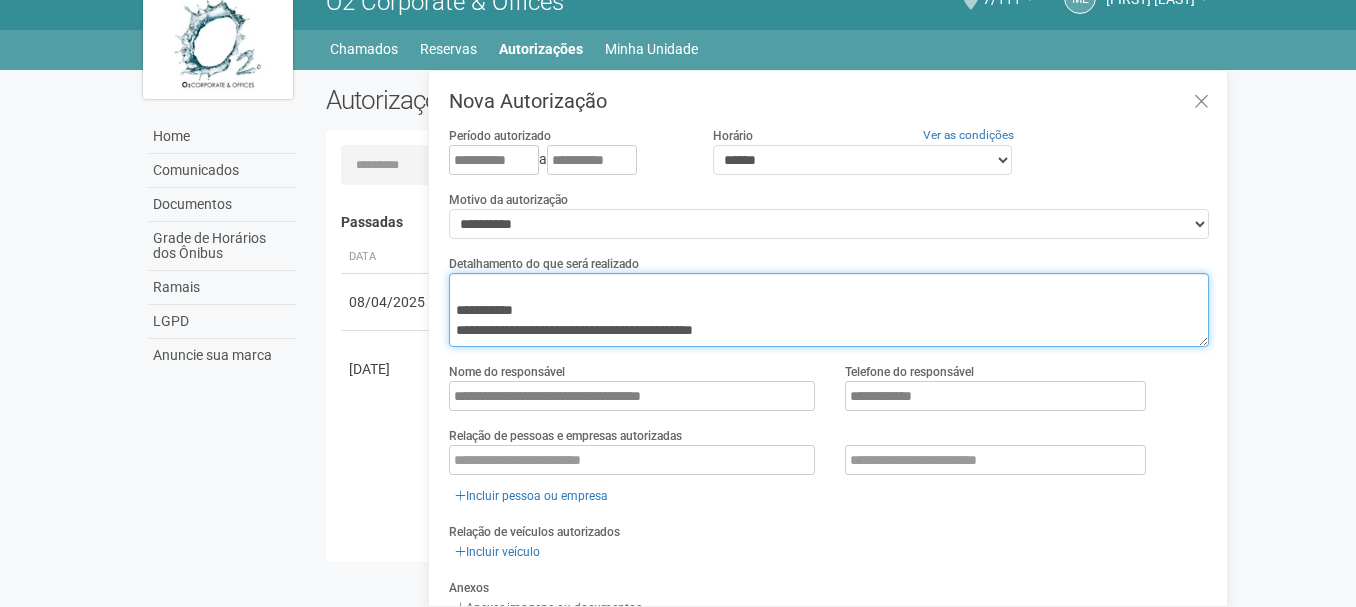 drag, startPoint x: 650, startPoint y: 295, endPoint x: 446, endPoint y: 327, distance: 206.49455 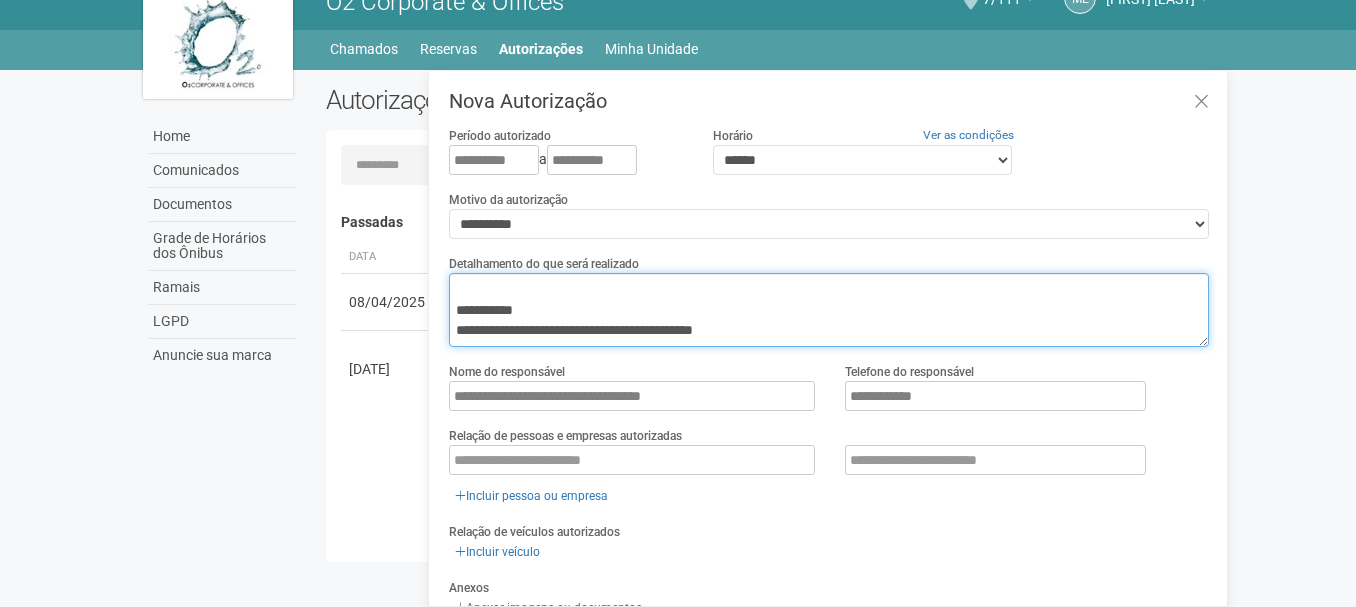 click on "**********" at bounding box center (828, 338) 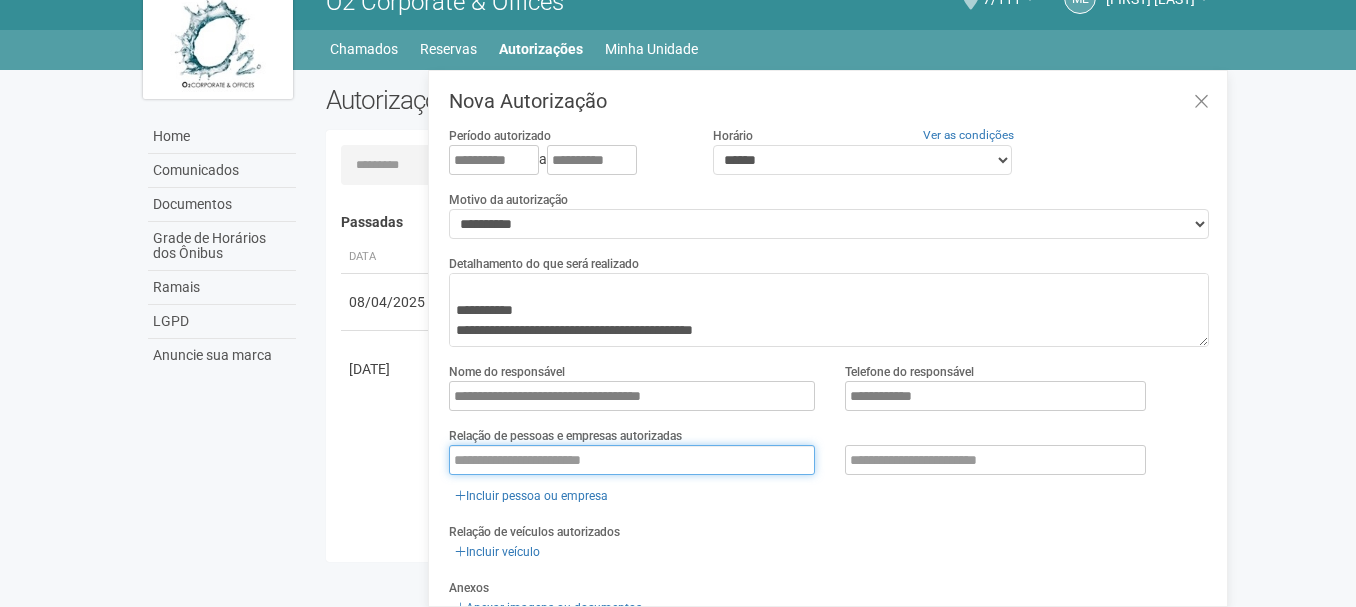 click at bounding box center (632, 460) 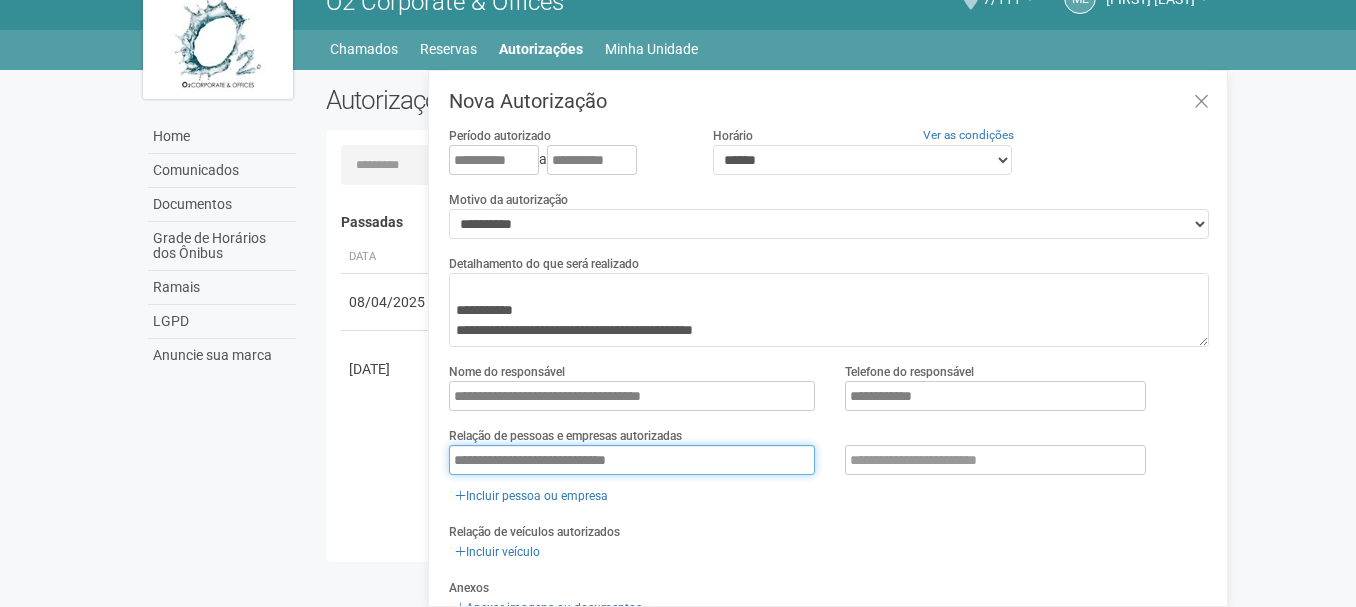 type on "**********" 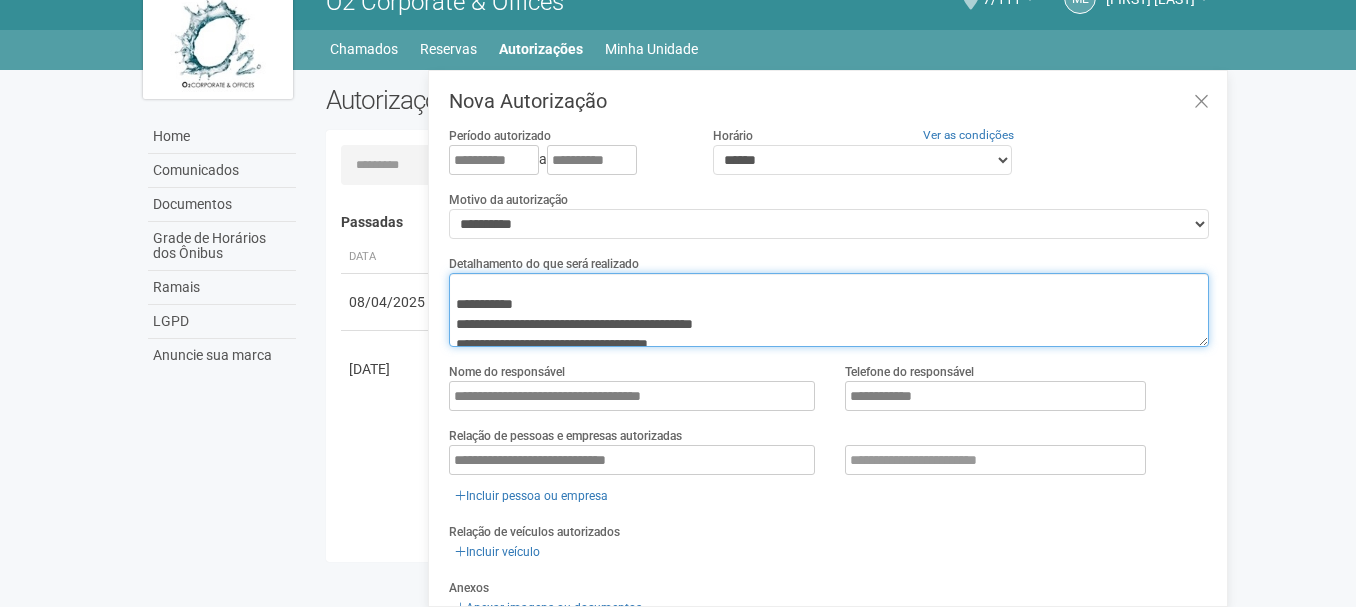 scroll, scrollTop: 100, scrollLeft: 0, axis: vertical 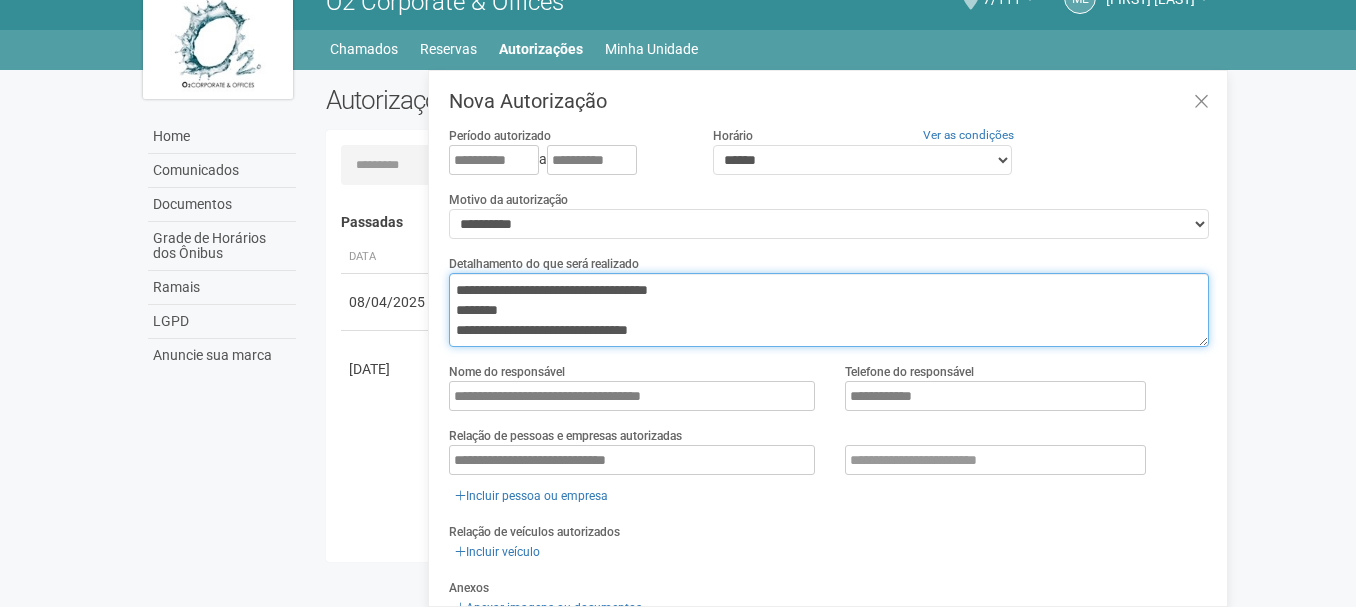 drag, startPoint x: 758, startPoint y: 325, endPoint x: 677, endPoint y: 334, distance: 81.49847 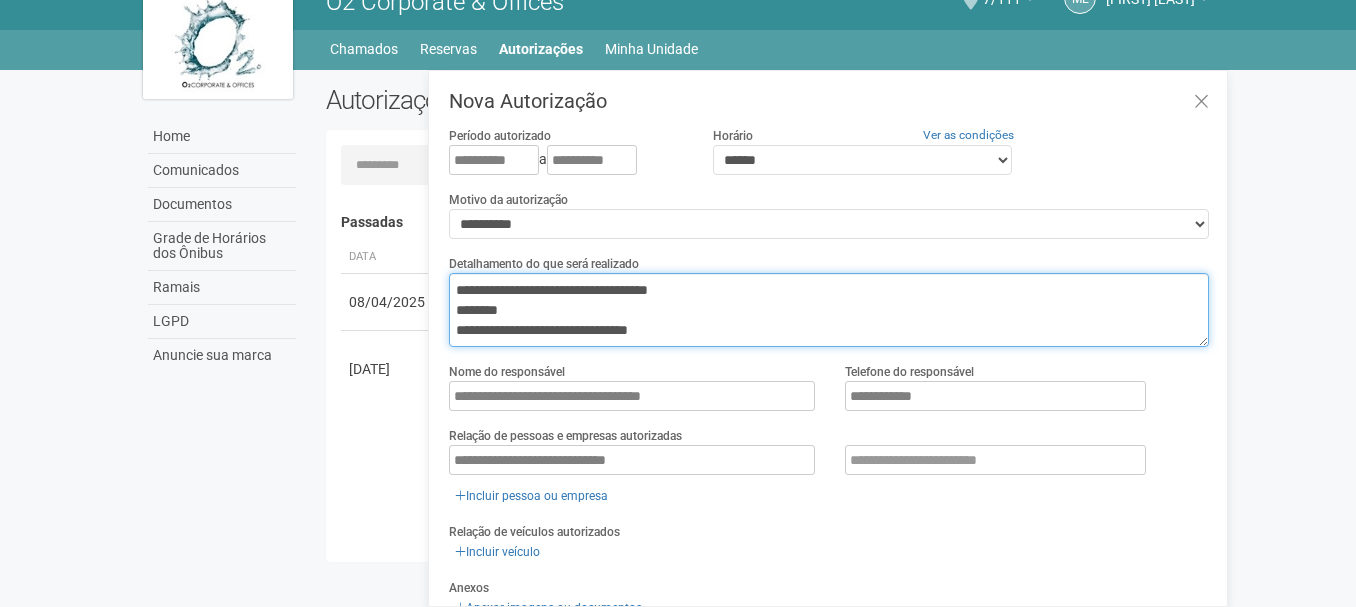 drag, startPoint x: 1203, startPoint y: 325, endPoint x: 1205, endPoint y: 300, distance: 25.079872 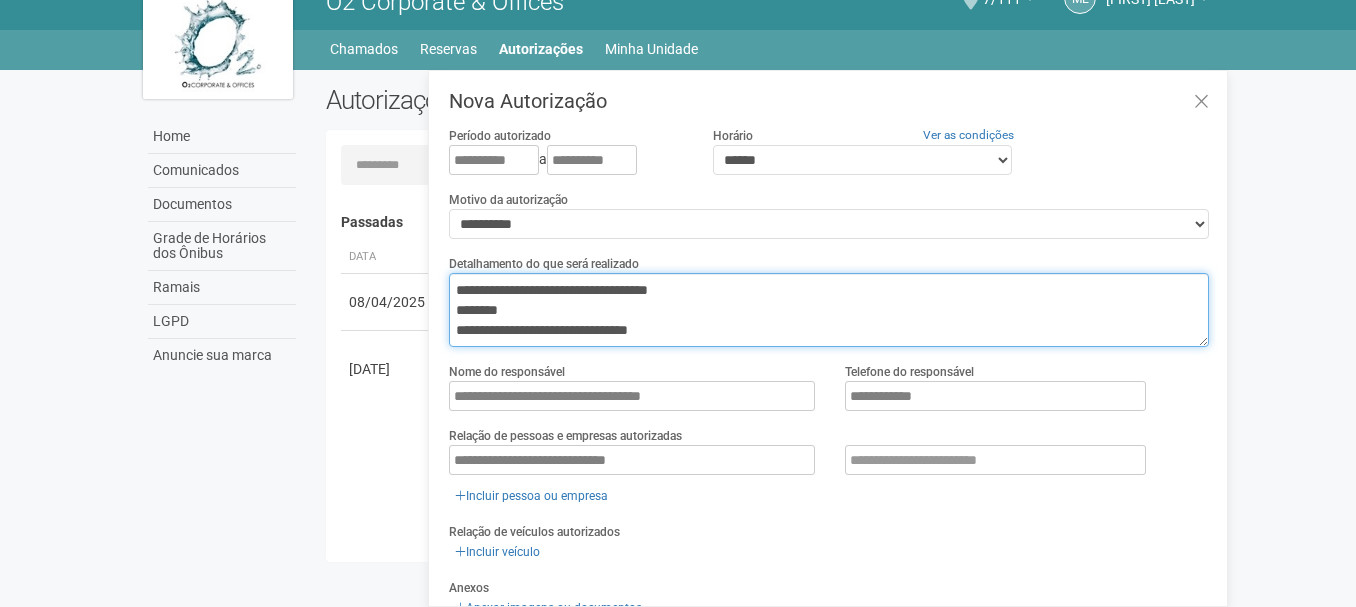 scroll, scrollTop: 88, scrollLeft: 0, axis: vertical 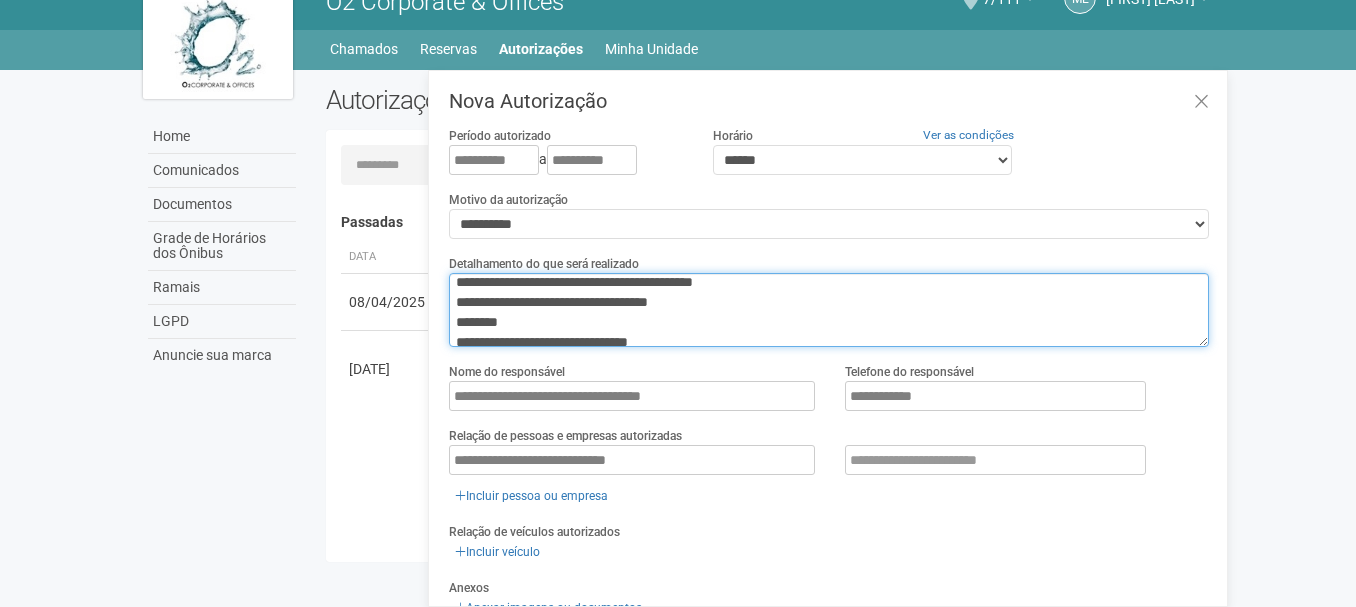 click on "**********" at bounding box center [829, 310] 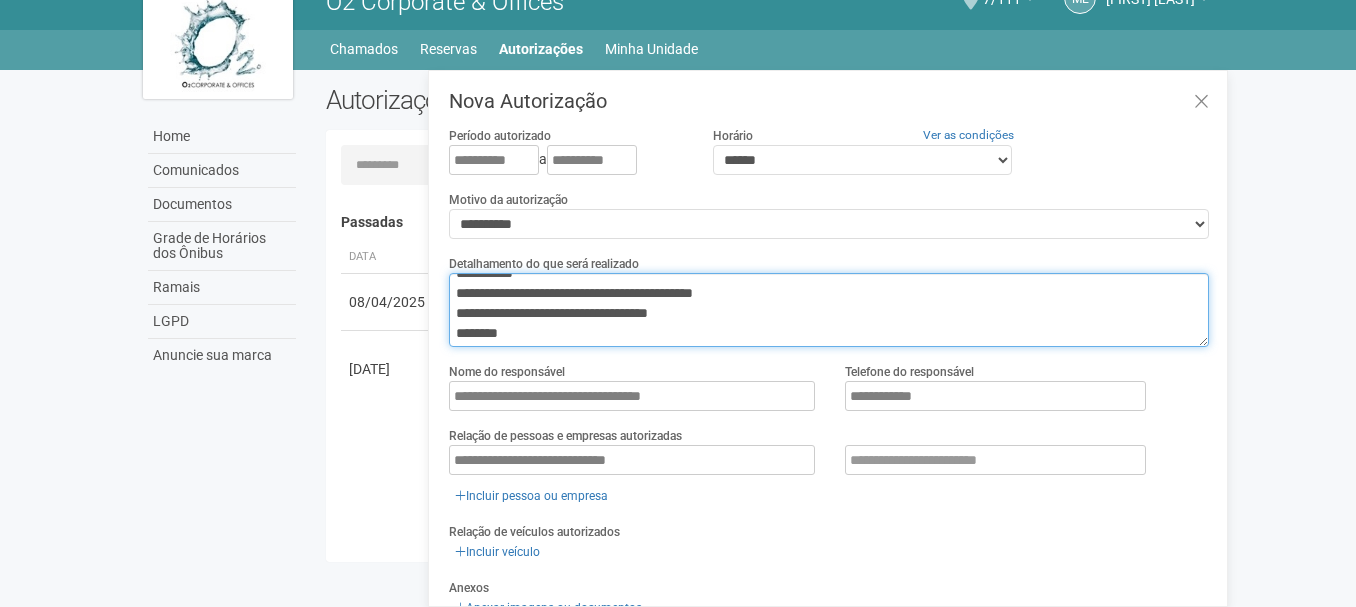 scroll, scrollTop: 100, scrollLeft: 0, axis: vertical 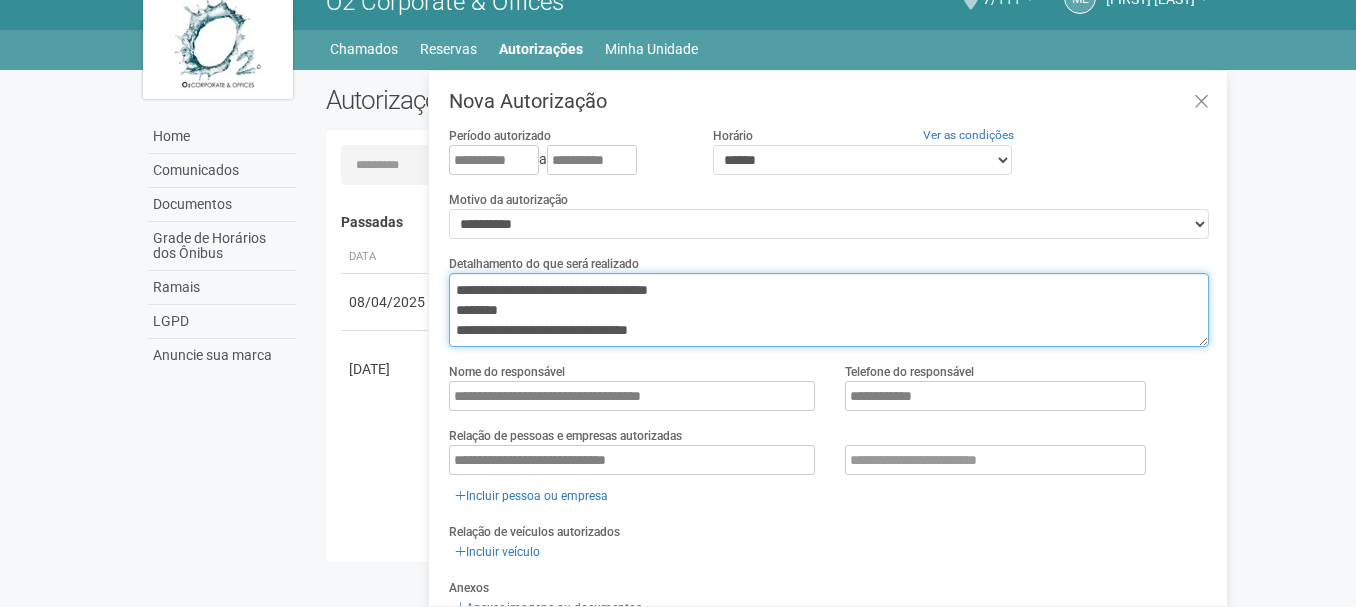 drag, startPoint x: 663, startPoint y: 282, endPoint x: 827, endPoint y: 304, distance: 165.46902 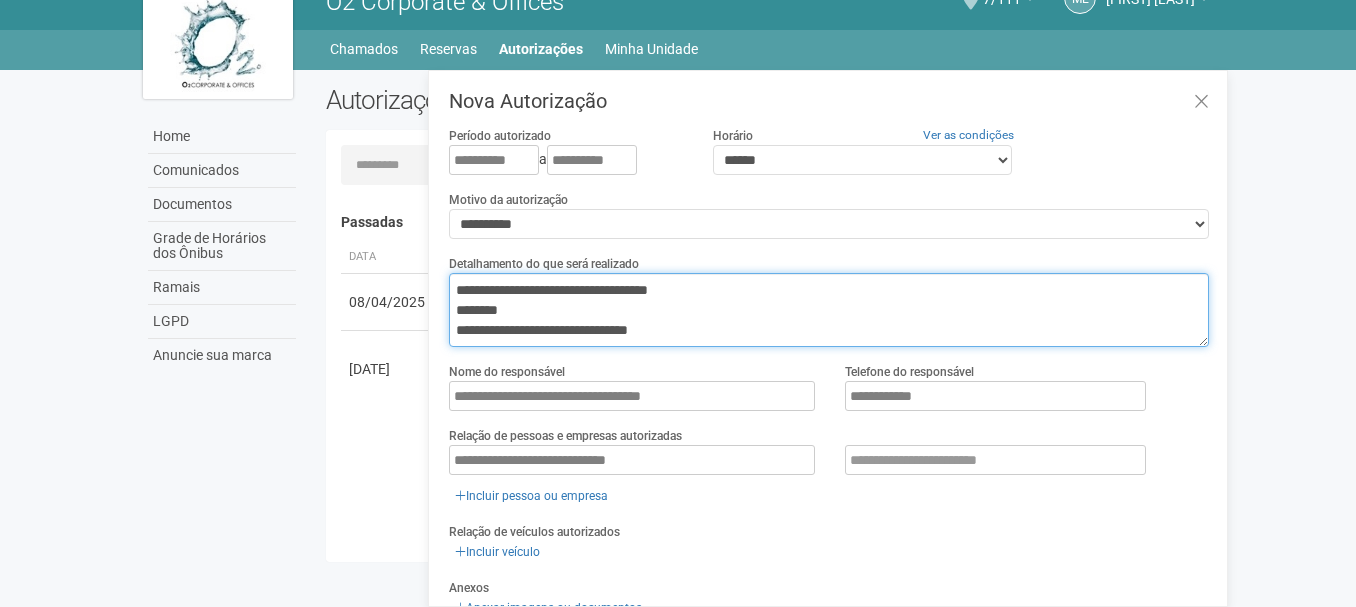 click on "**********" at bounding box center (829, 310) 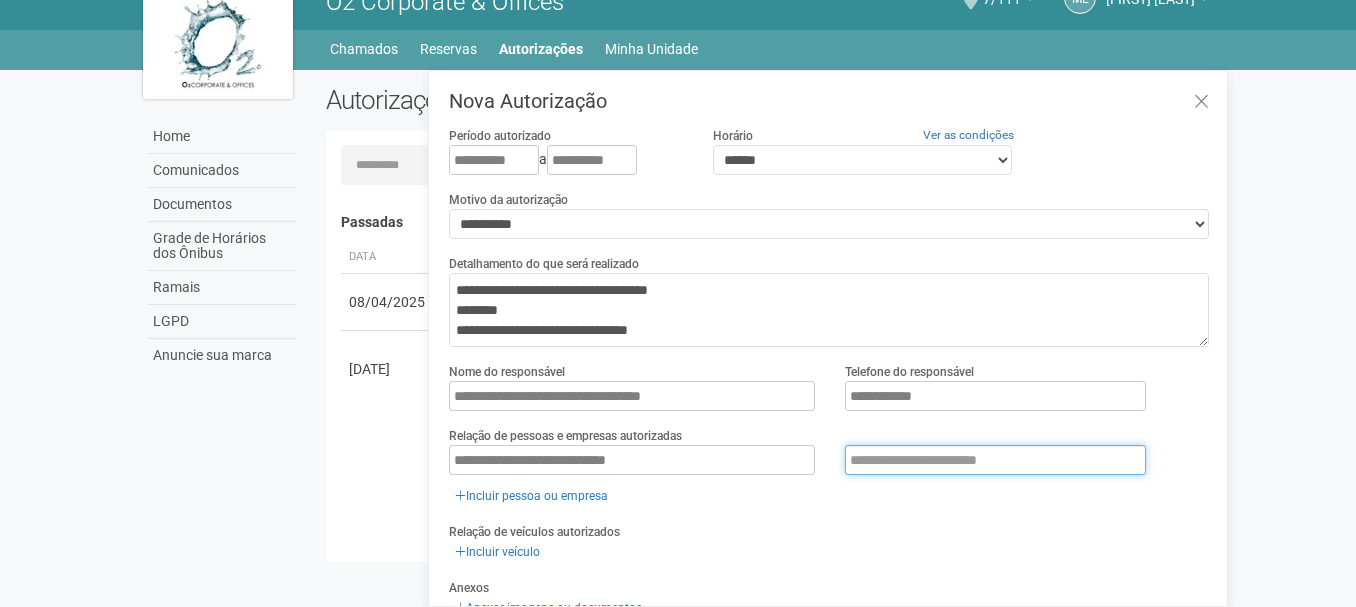 click at bounding box center [995, 460] 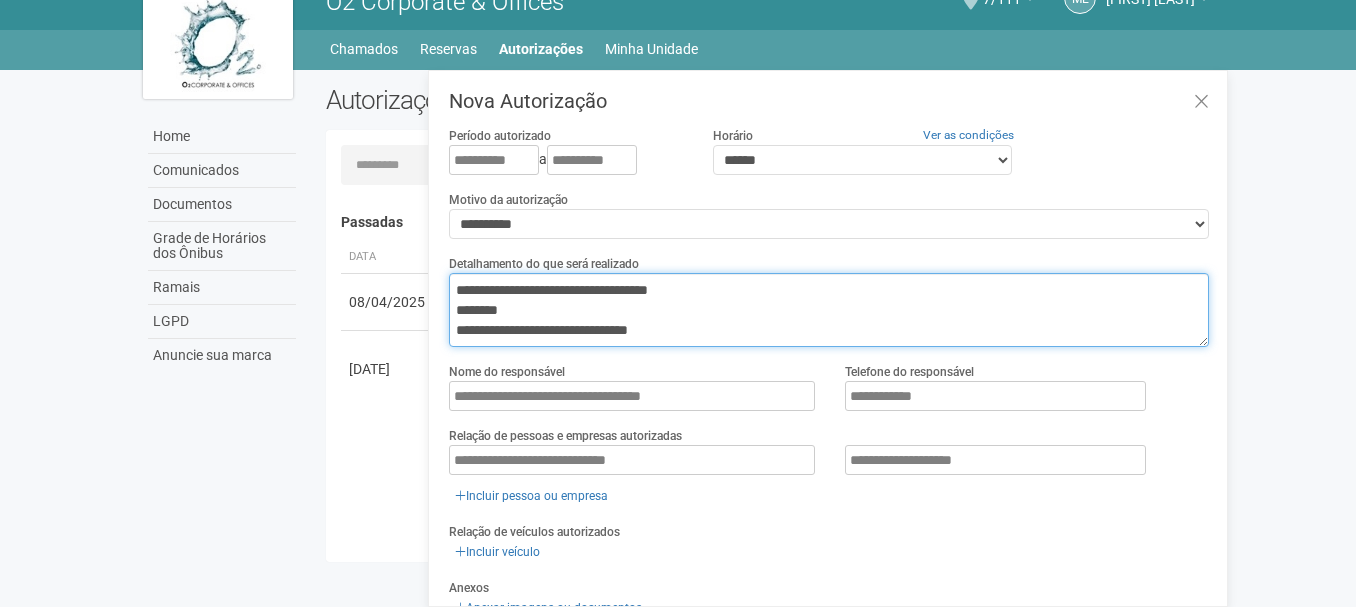 scroll, scrollTop: 80, scrollLeft: 0, axis: vertical 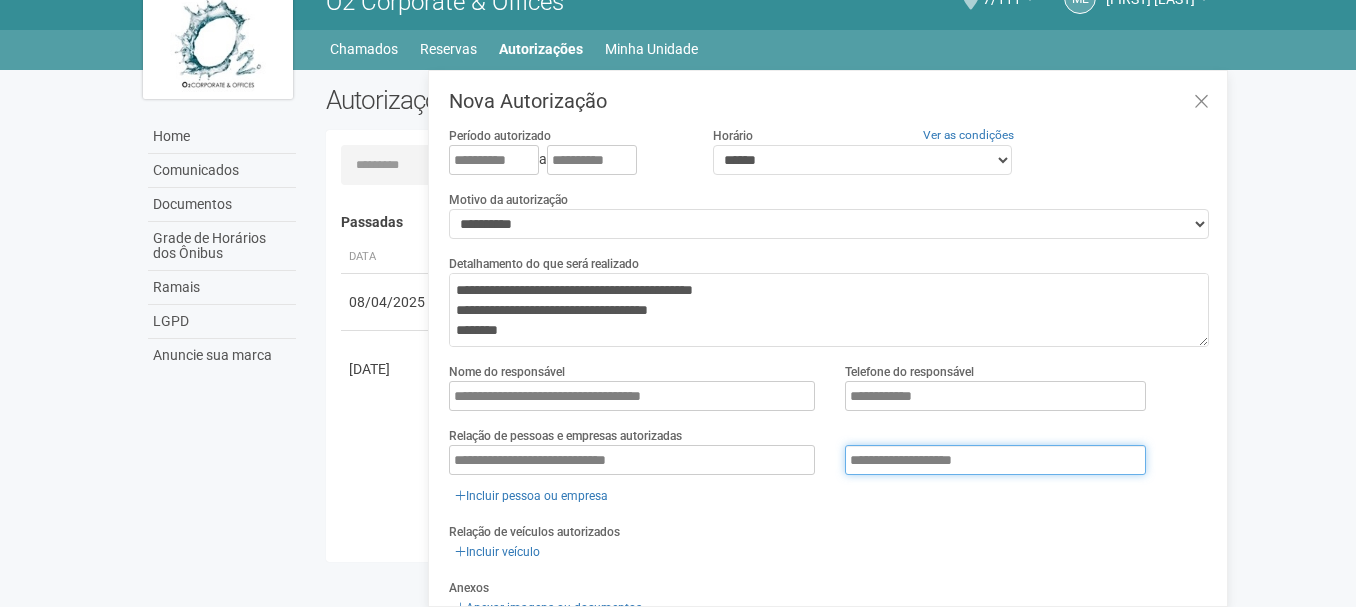click on "**********" at bounding box center (995, 460) 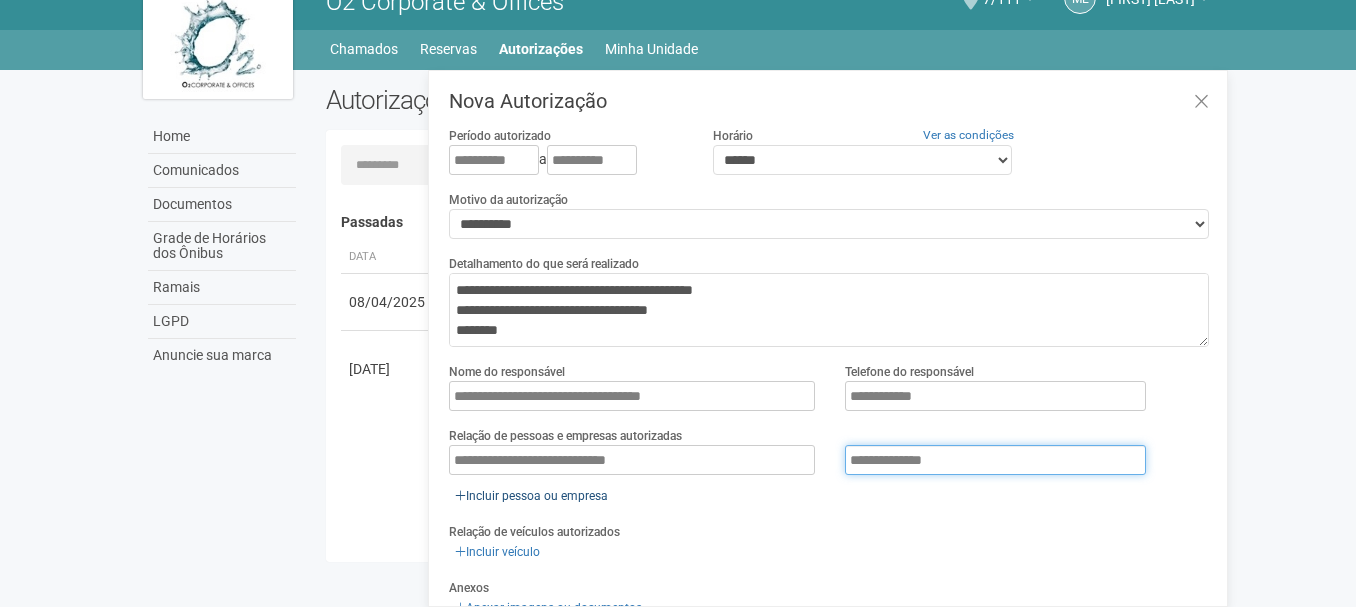 type on "**********" 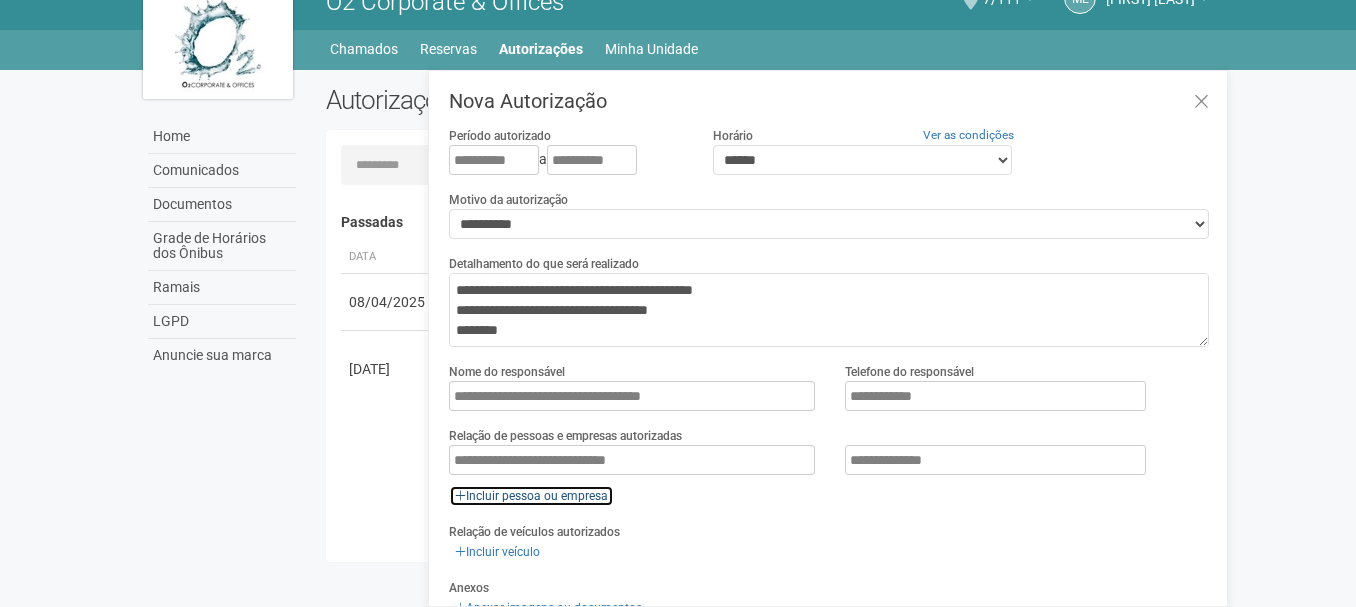 click at bounding box center (460, 496) 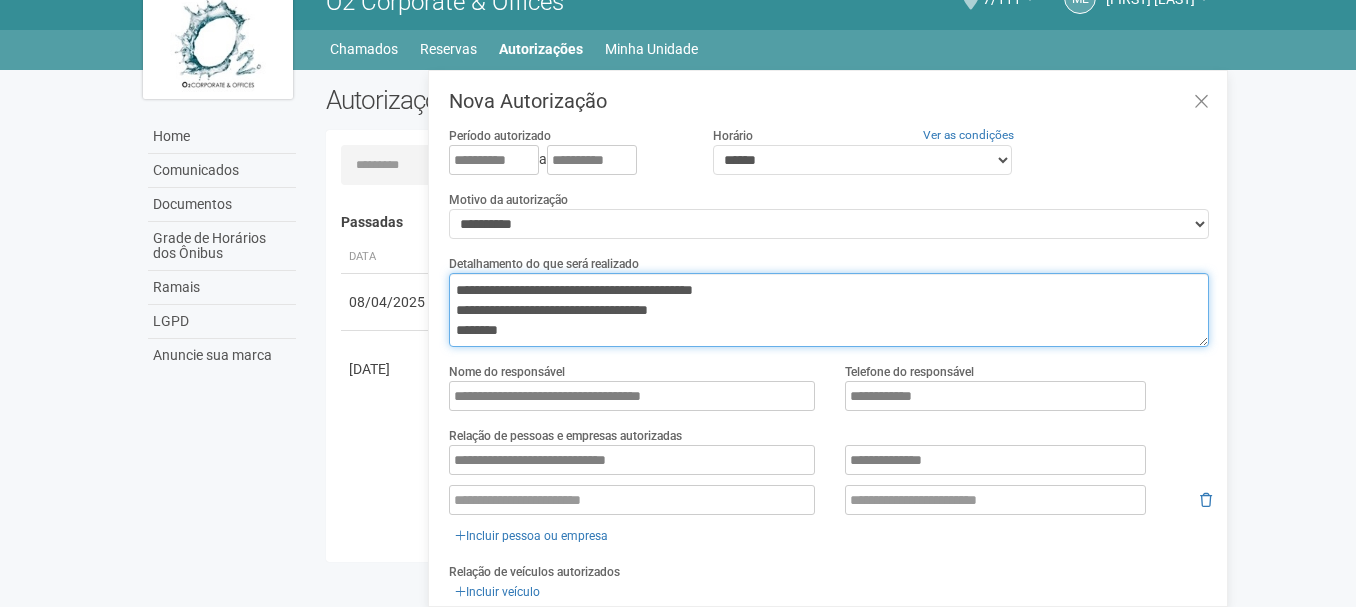 drag, startPoint x: 450, startPoint y: 310, endPoint x: 782, endPoint y: 318, distance: 332.09637 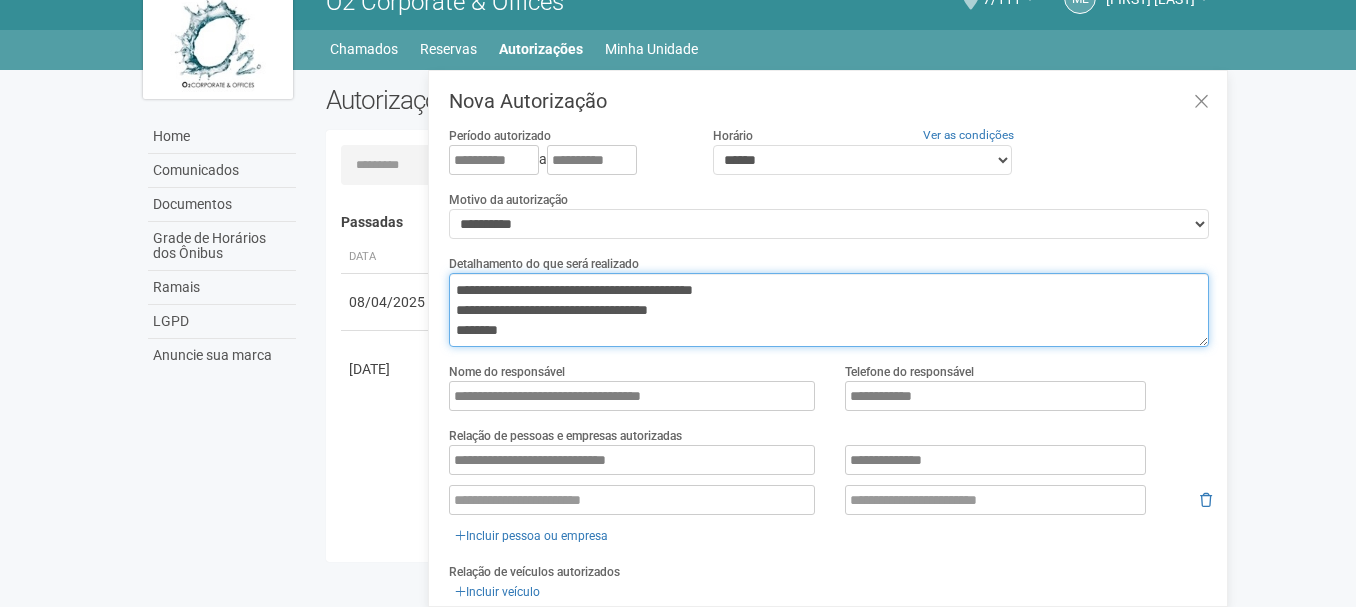 click on "**********" at bounding box center (829, 310) 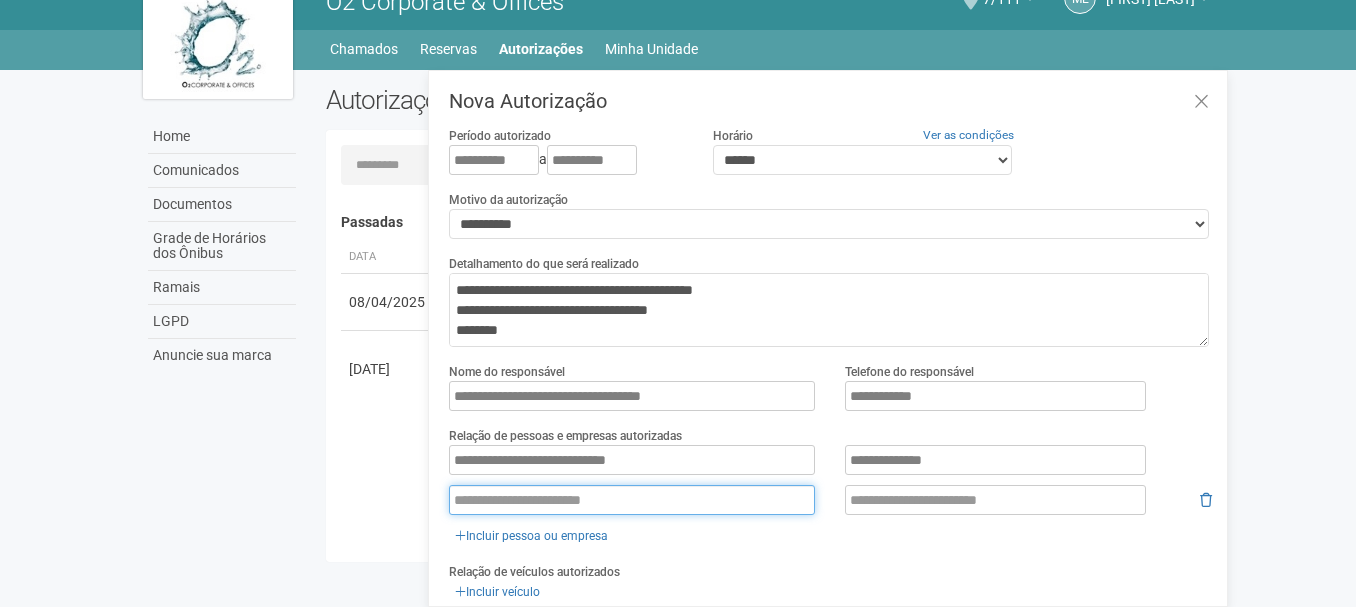 click at bounding box center [632, 500] 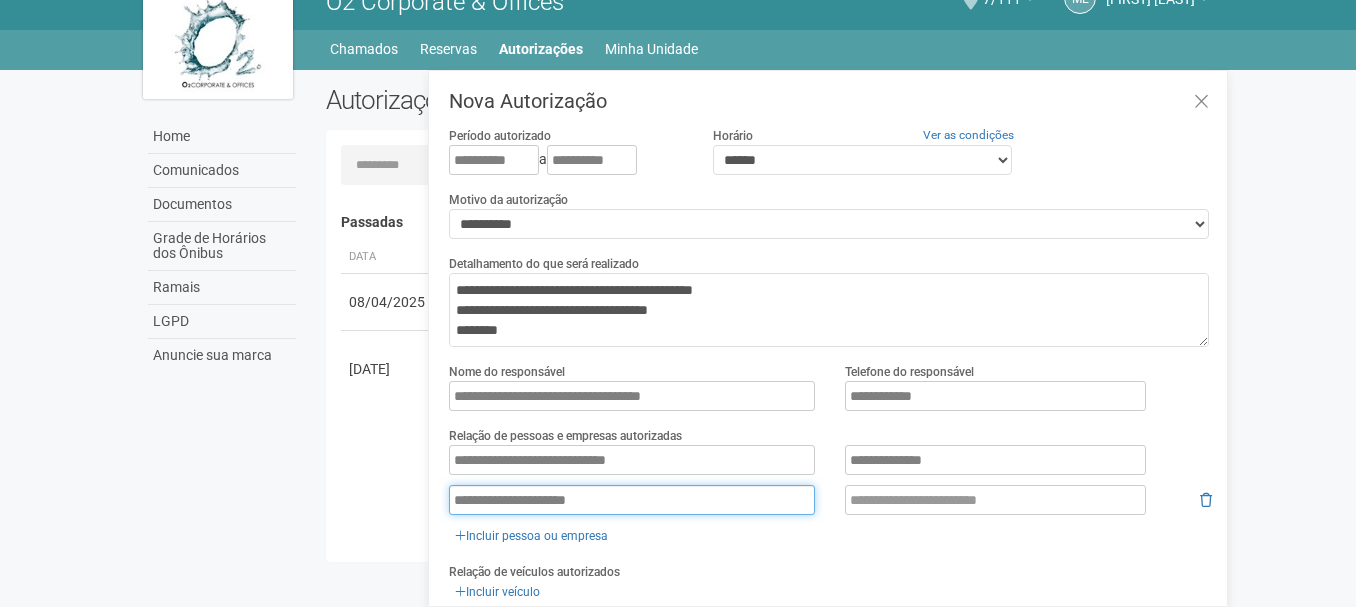 type on "**********" 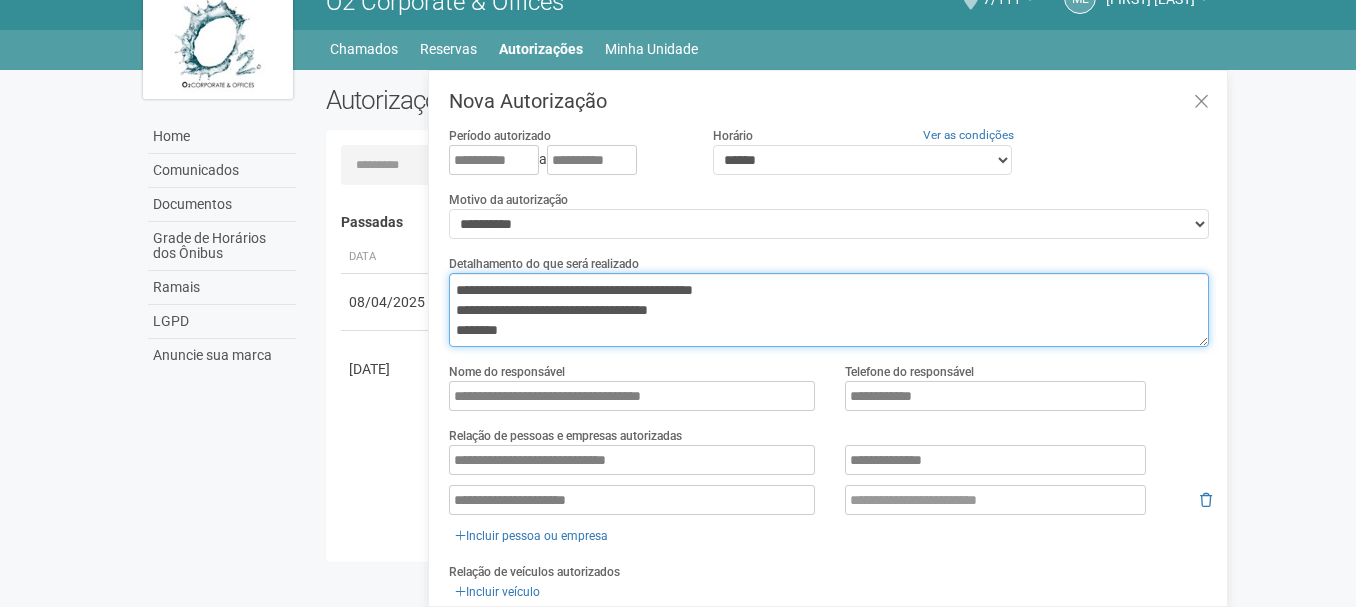 drag, startPoint x: 591, startPoint y: 311, endPoint x: 707, endPoint y: 308, distance: 116.03879 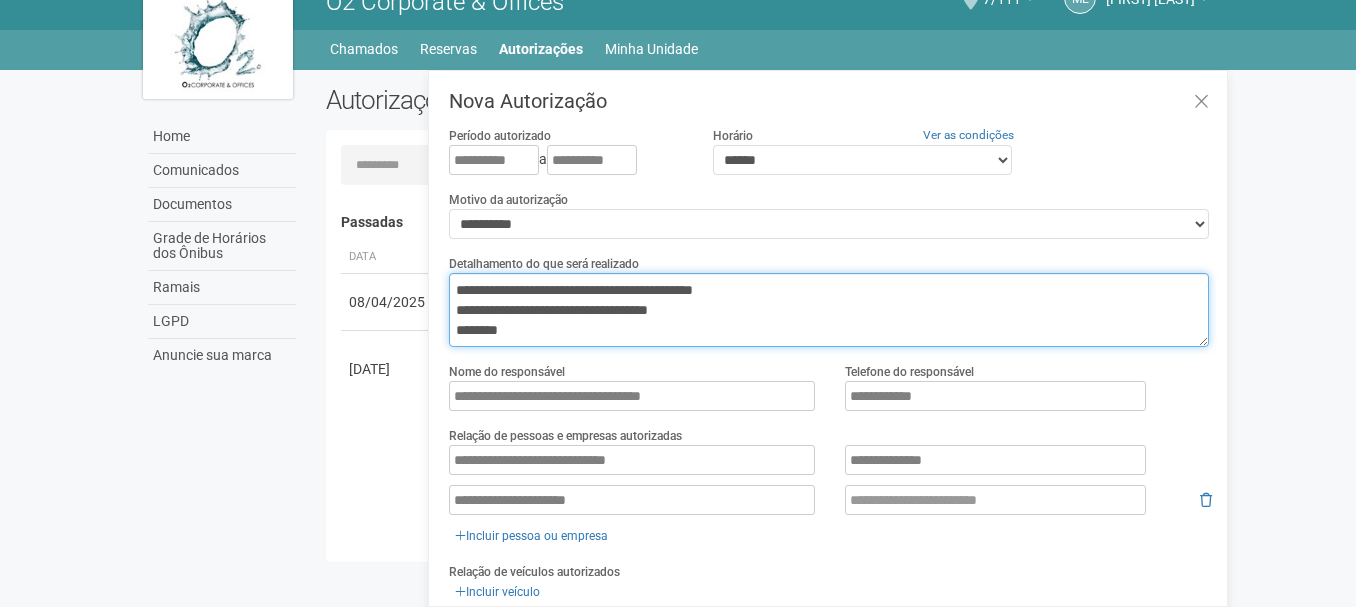 click on "**********" at bounding box center [829, 310] 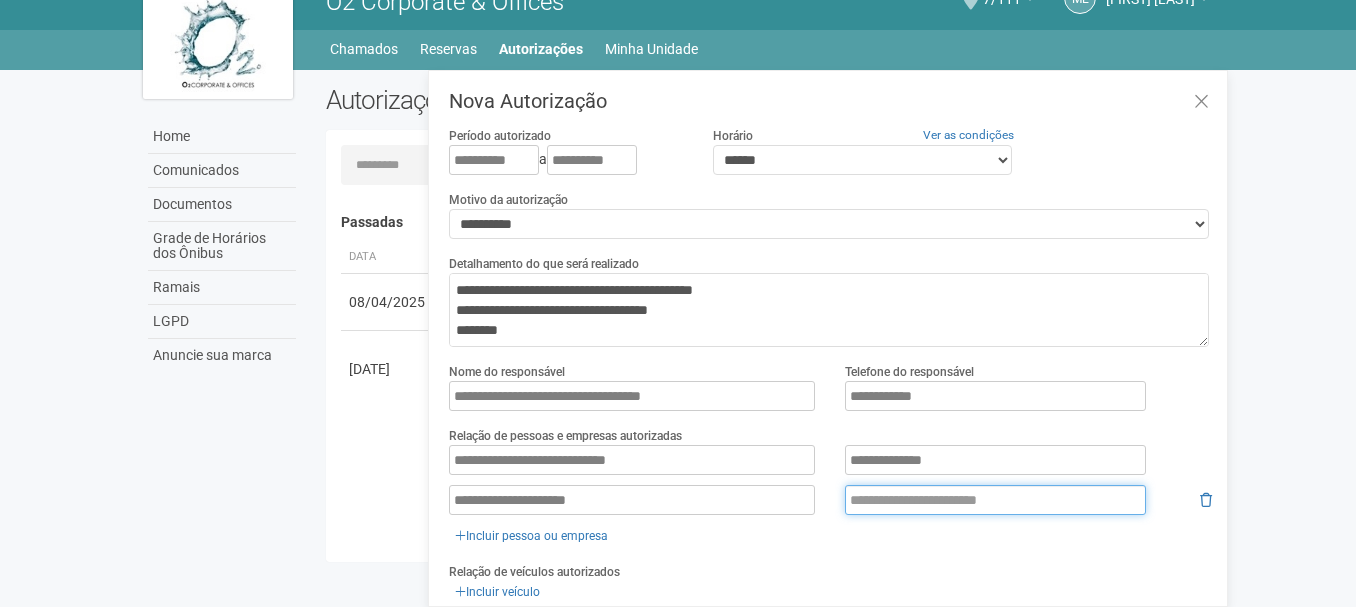 click at bounding box center [995, 500] 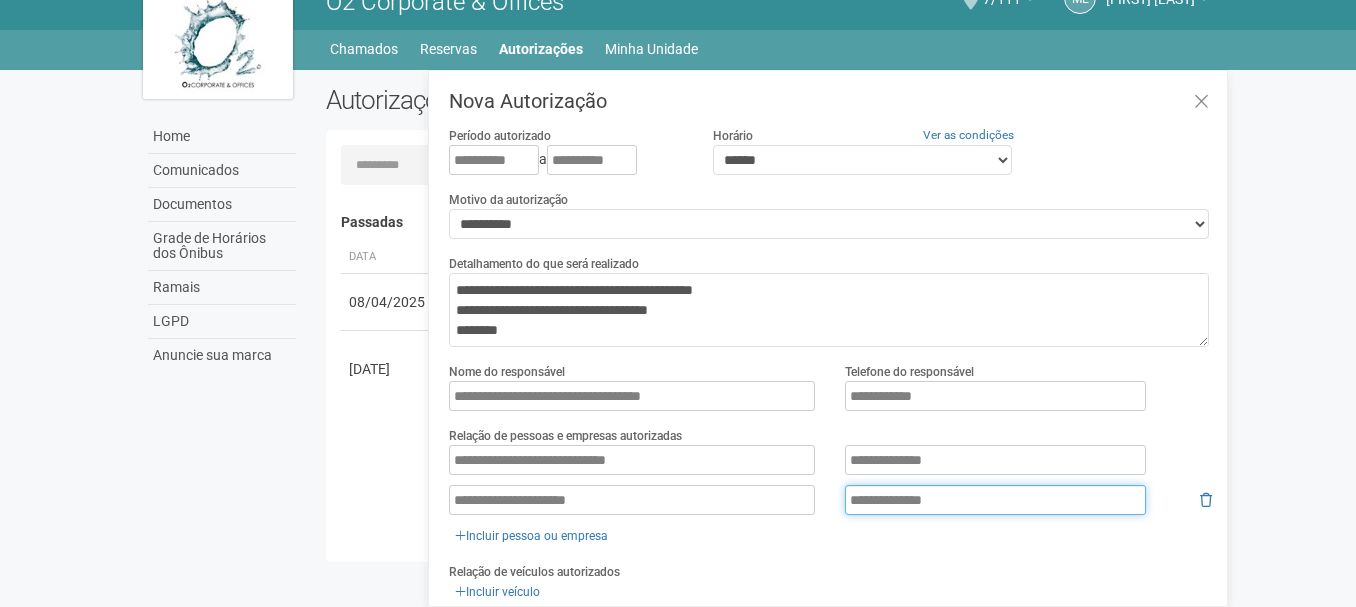 type on "**********" 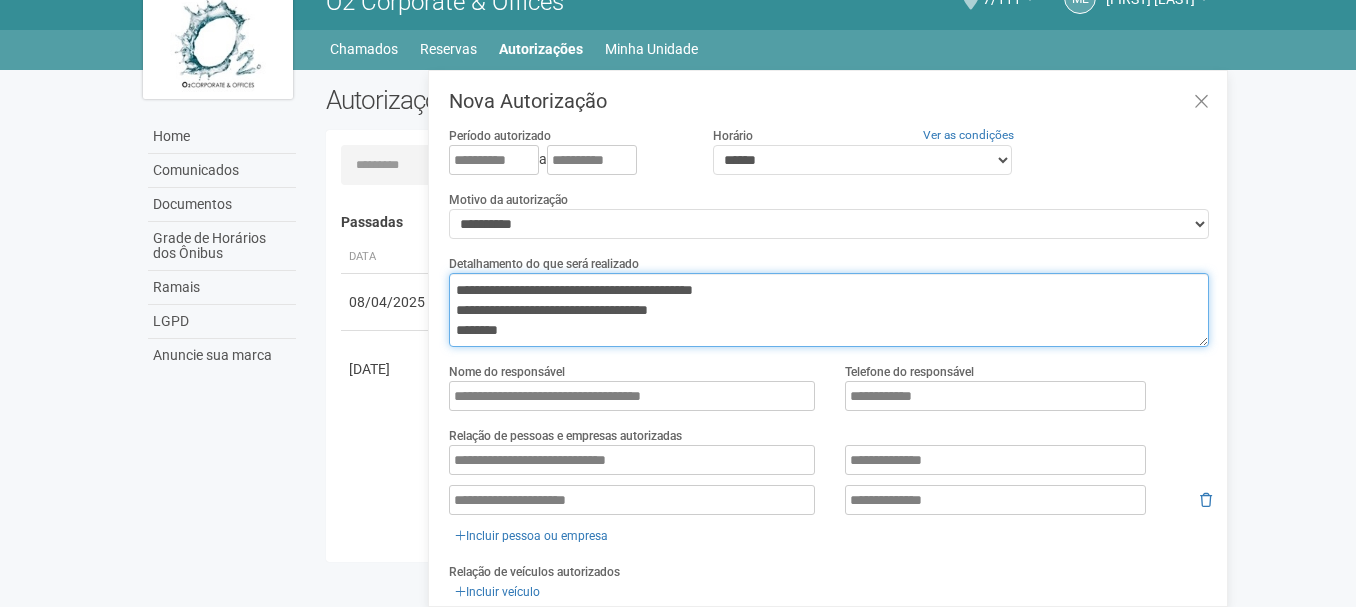 click on "**********" at bounding box center [829, 310] 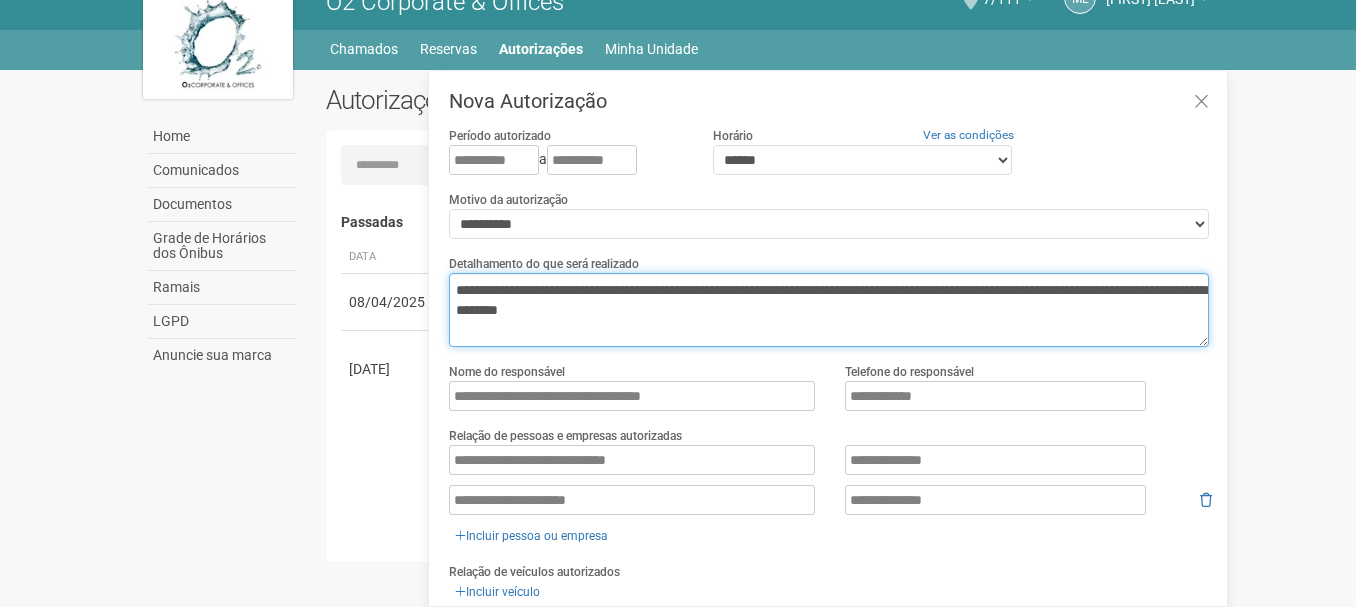 scroll, scrollTop: 0, scrollLeft: 0, axis: both 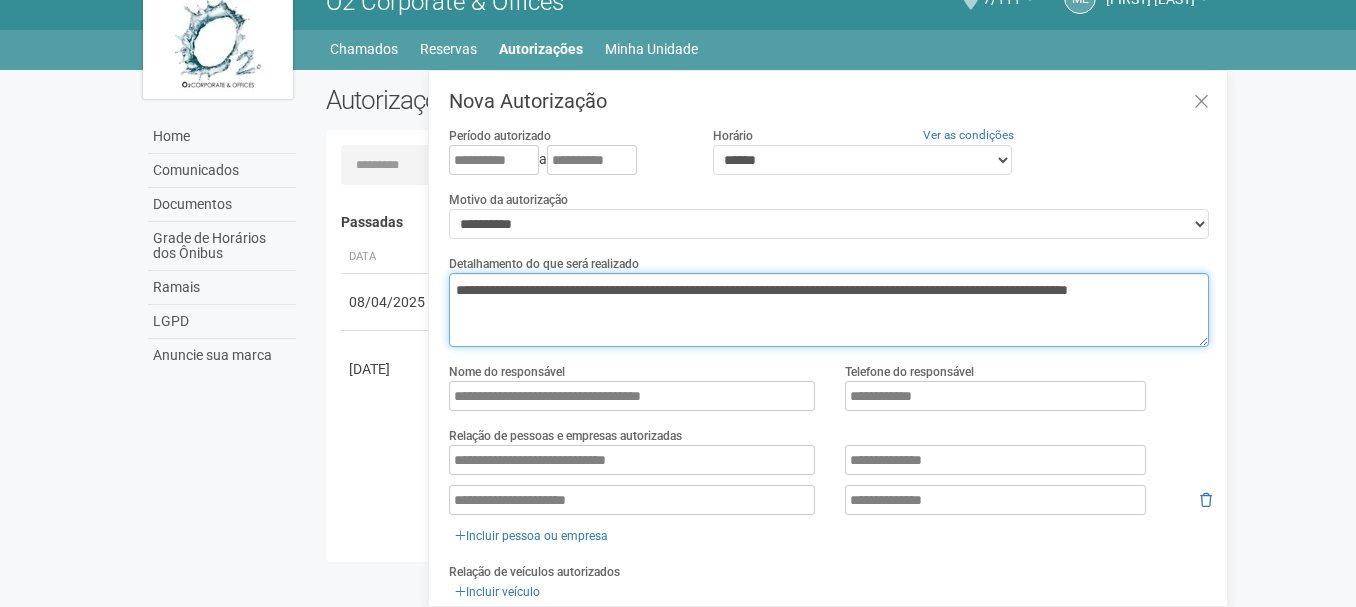 click on "**********" at bounding box center [829, 310] 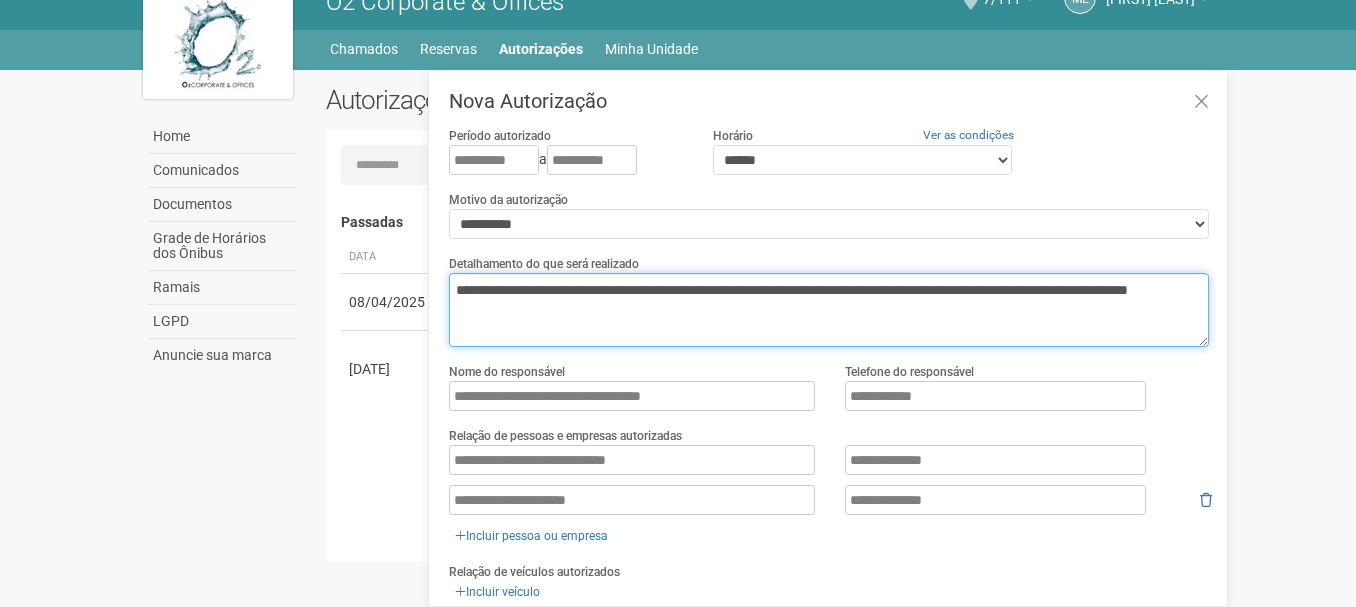 click on "**********" at bounding box center [829, 310] 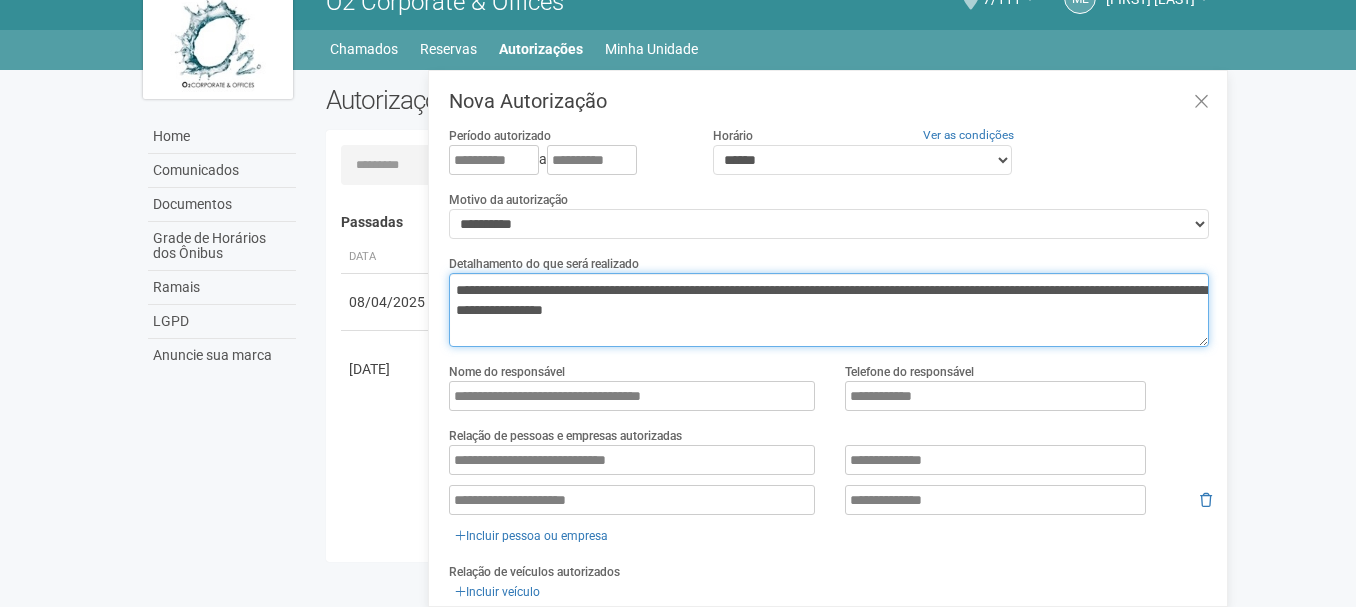 click on "**********" at bounding box center [829, 310] 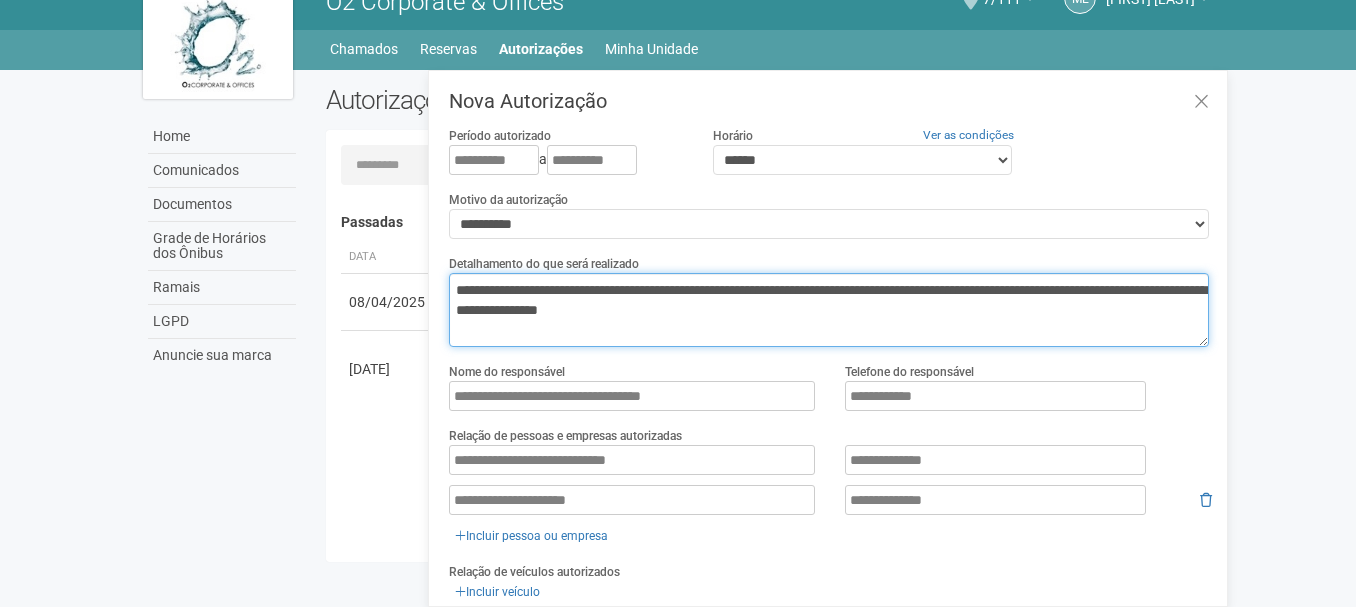 click on "**********" at bounding box center [829, 310] 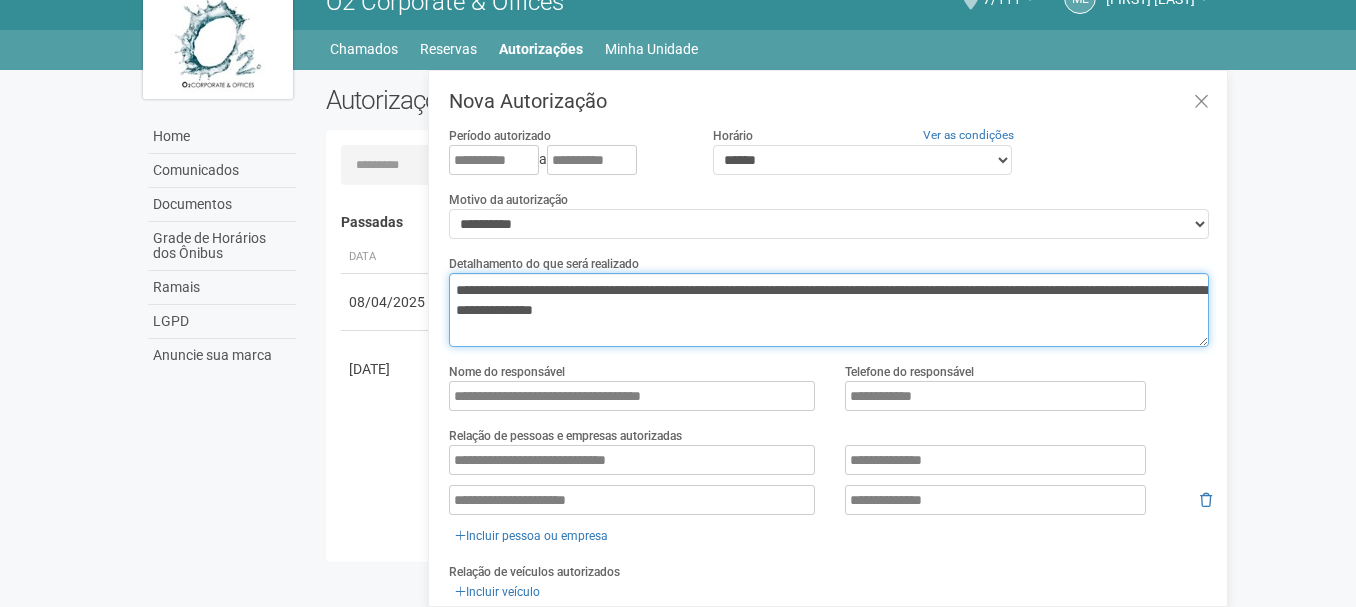 click on "**********" at bounding box center [829, 310] 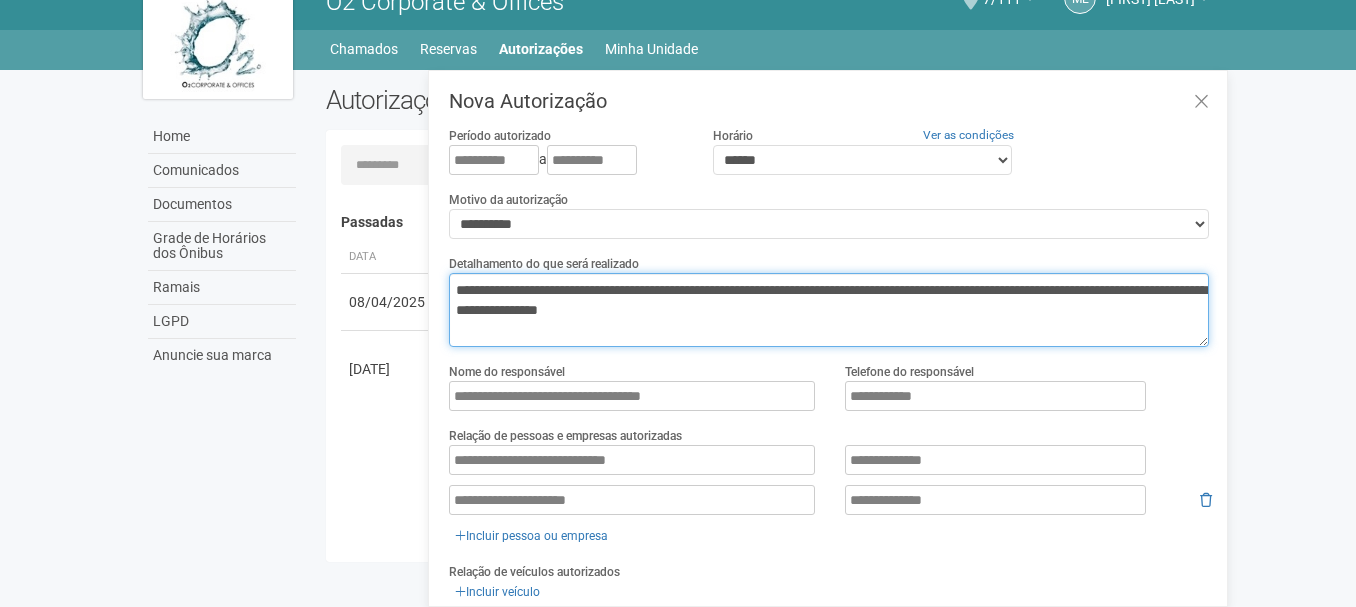 type on "**********" 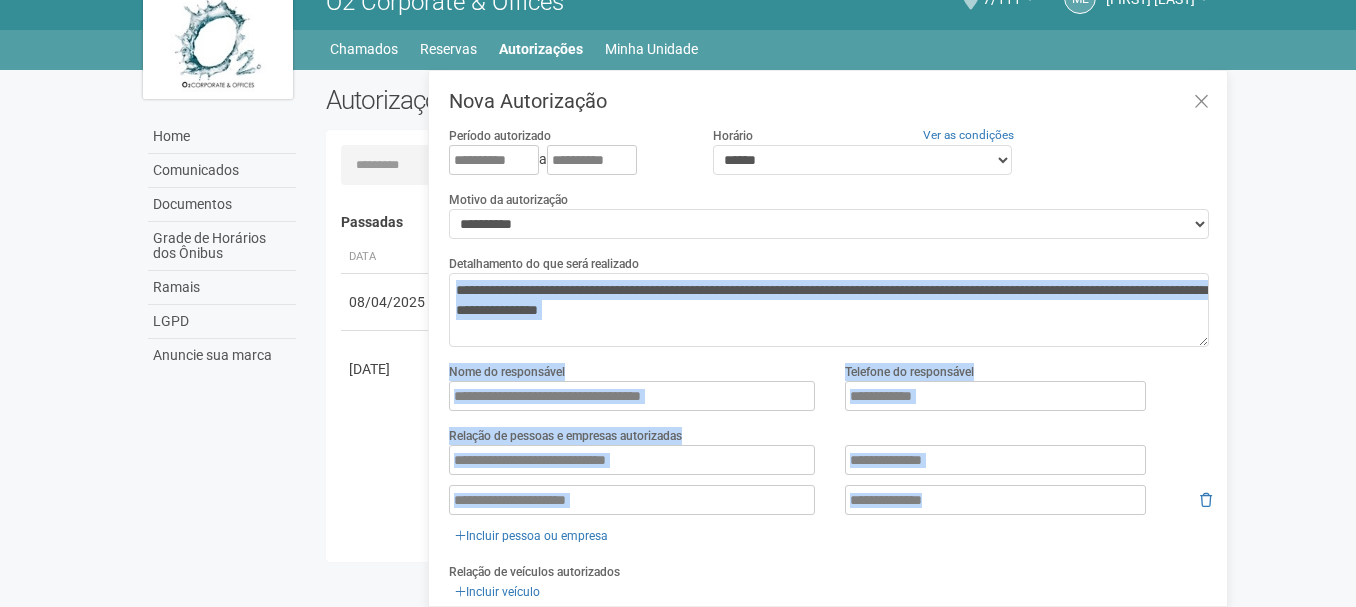 drag, startPoint x: 1223, startPoint y: 335, endPoint x: 1223, endPoint y: 479, distance: 144 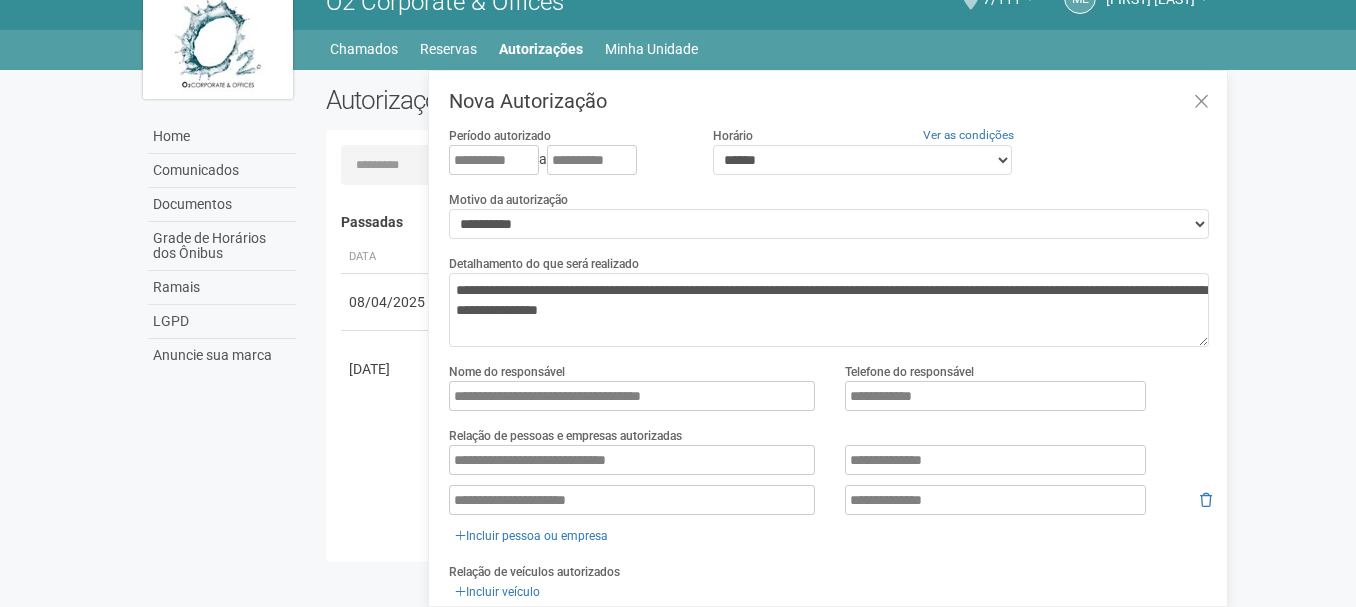 click on "Aguarde...
O2 Corporate & Offices
ME
Márcio Emilio dos Santos
Márcio Emilio dos Santos
marcio.emilio.santos@gmail.com
Meu perfil
Alterar senha
Sair
7/111
Você está na unidade
7/111
Ir para a unidade
Home
Home
Comunicados
Documentos
Grade de Horários dos Ônibus
Ramais
LGPD
Anuncie sua marca
Sair" at bounding box center [678, 272] 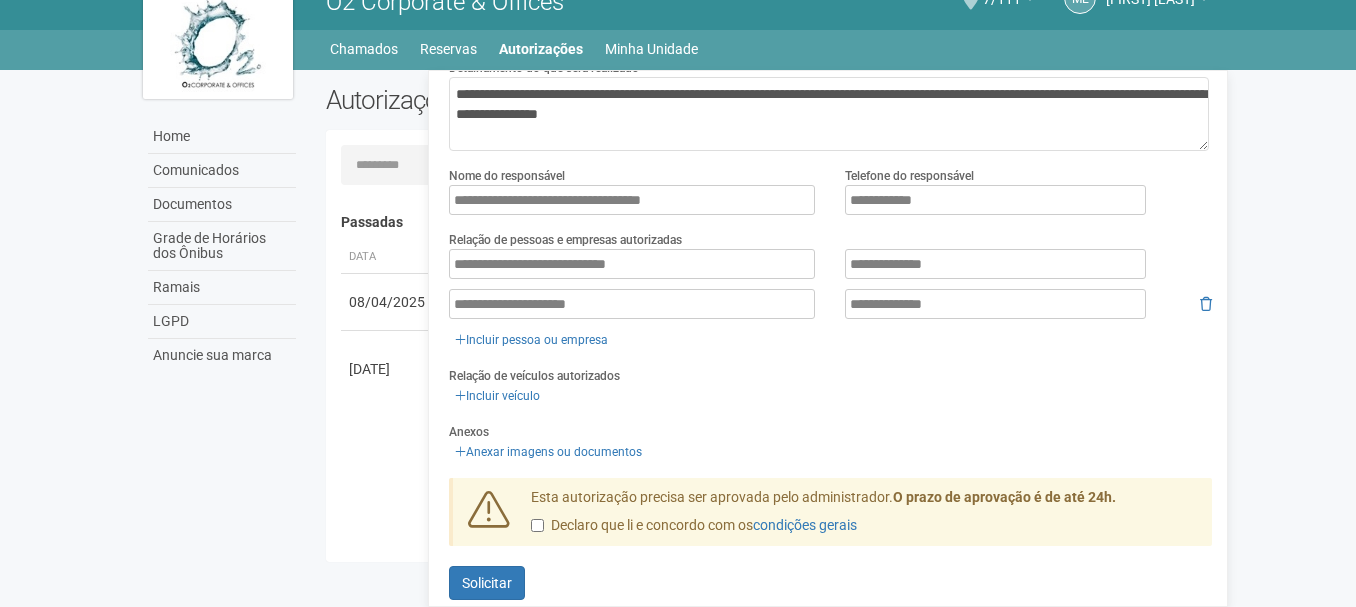 scroll, scrollTop: 223, scrollLeft: 0, axis: vertical 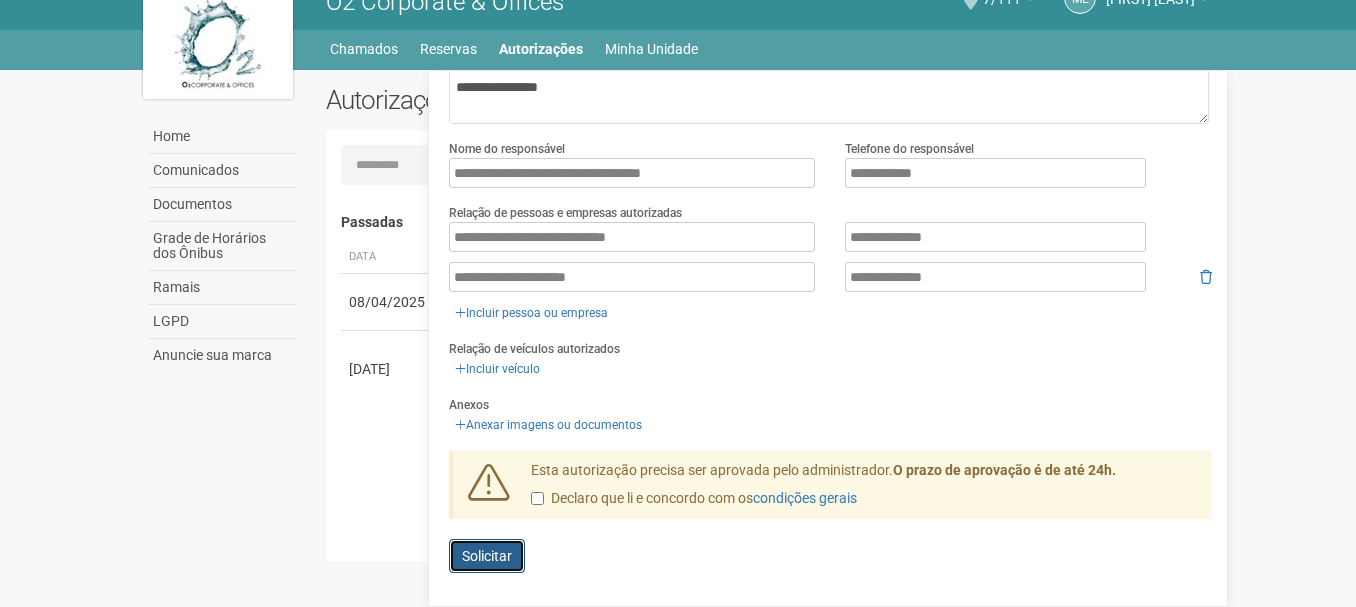 click on "Solicitar" at bounding box center [487, 556] 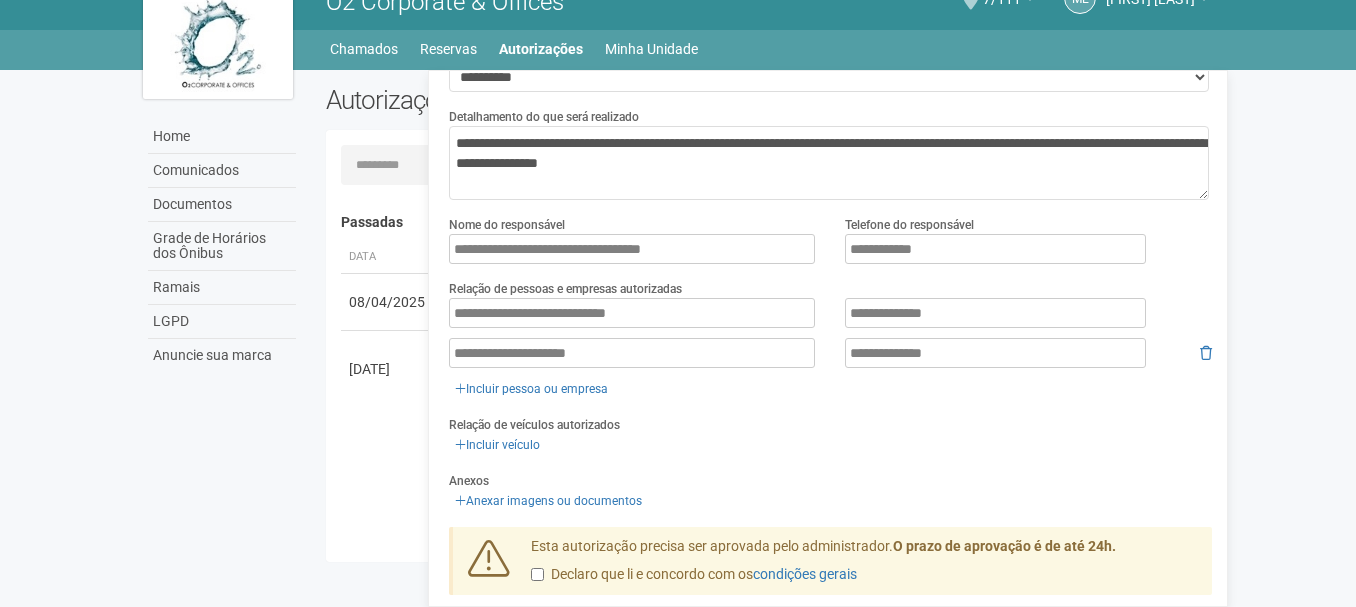 scroll, scrollTop: 55, scrollLeft: 0, axis: vertical 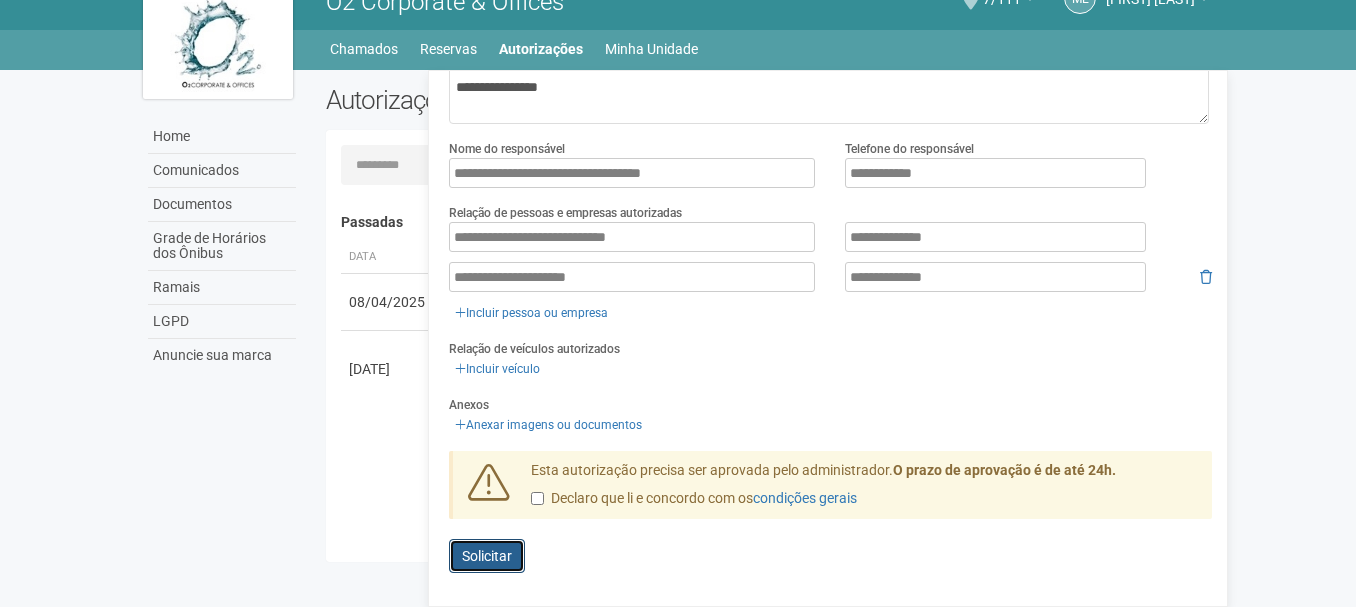 click on "Solicitar" at bounding box center [487, 556] 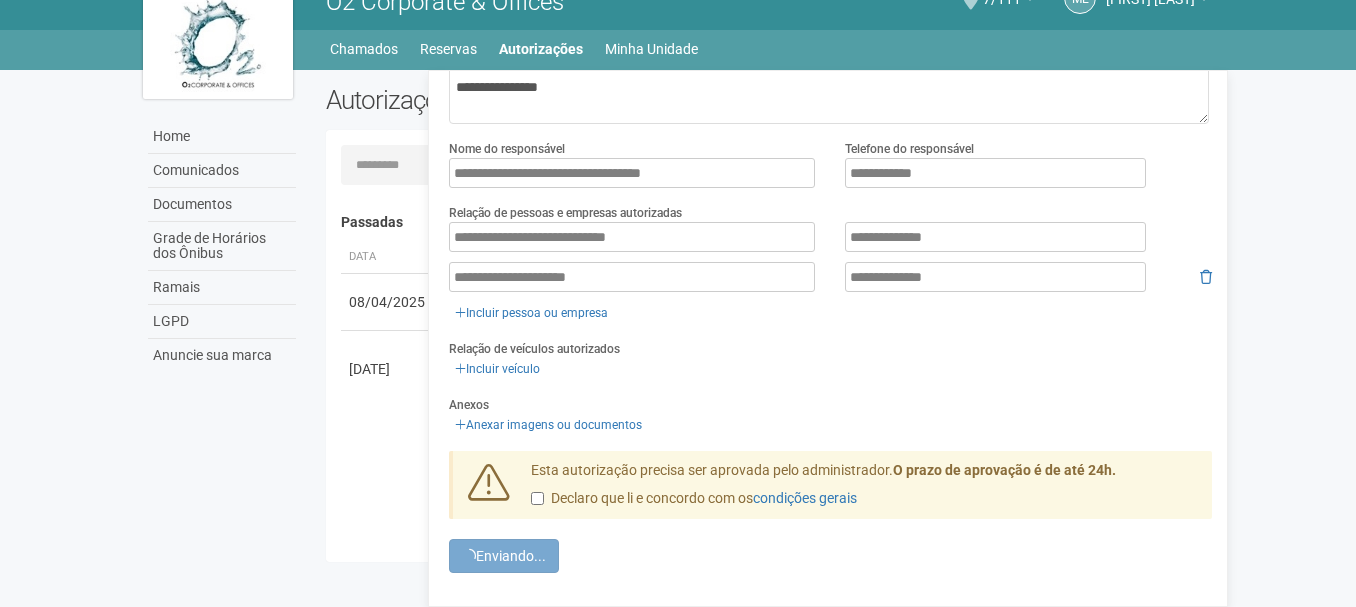 scroll, scrollTop: 0, scrollLeft: 0, axis: both 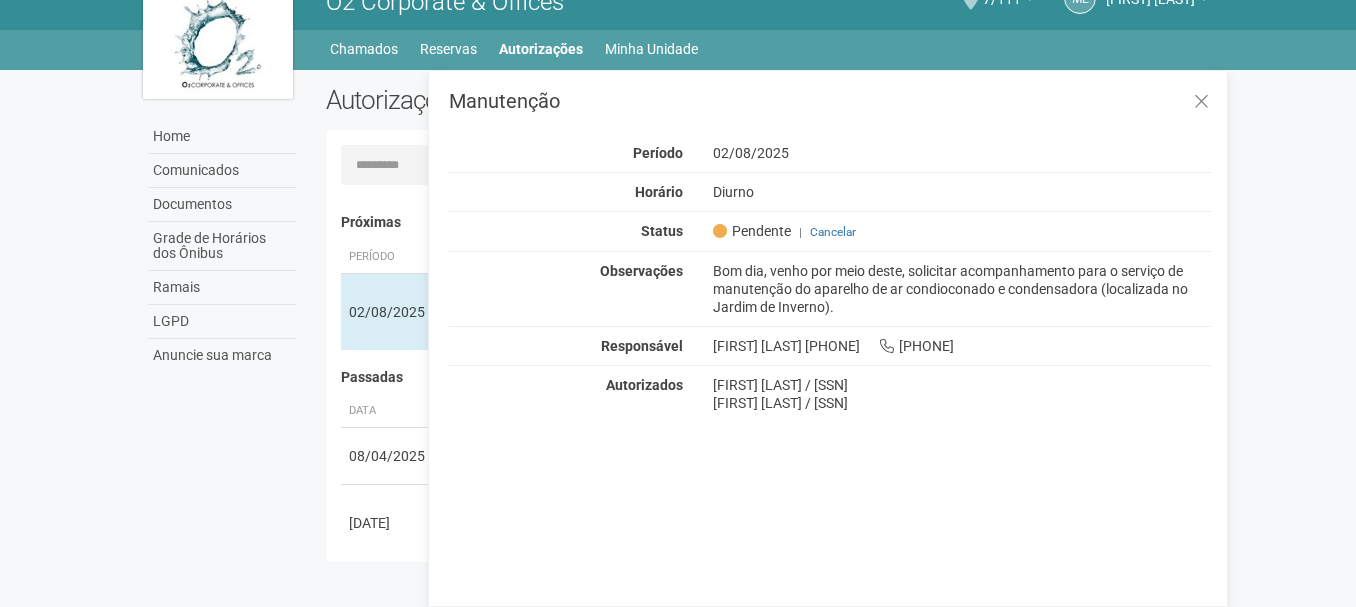 click on "Home
Comunicados
Documentos
Grade de Horários dos Ônibus
Ramais
LGPD
Anuncie sua marca
Autorizações
Nova autorização
Carregando...
Nenhuma autorização foi solicitada
Próximas
Período Descrição Status |" at bounding box center (678, 321) 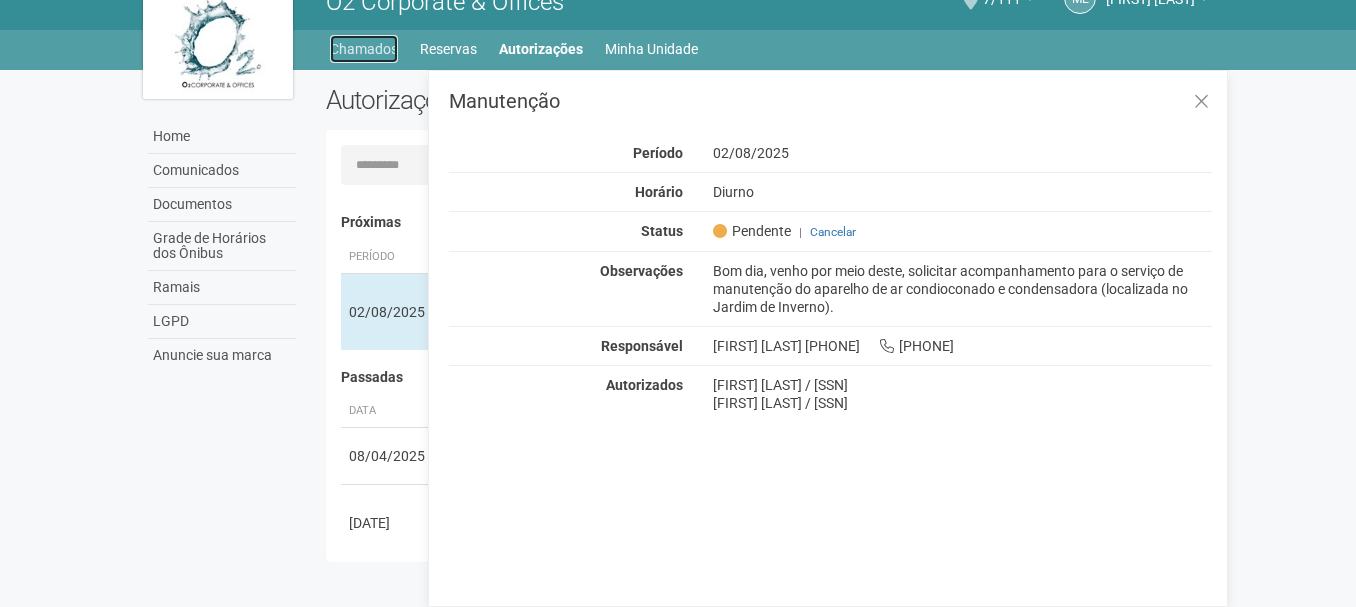 click on "Chamados" at bounding box center (364, 49) 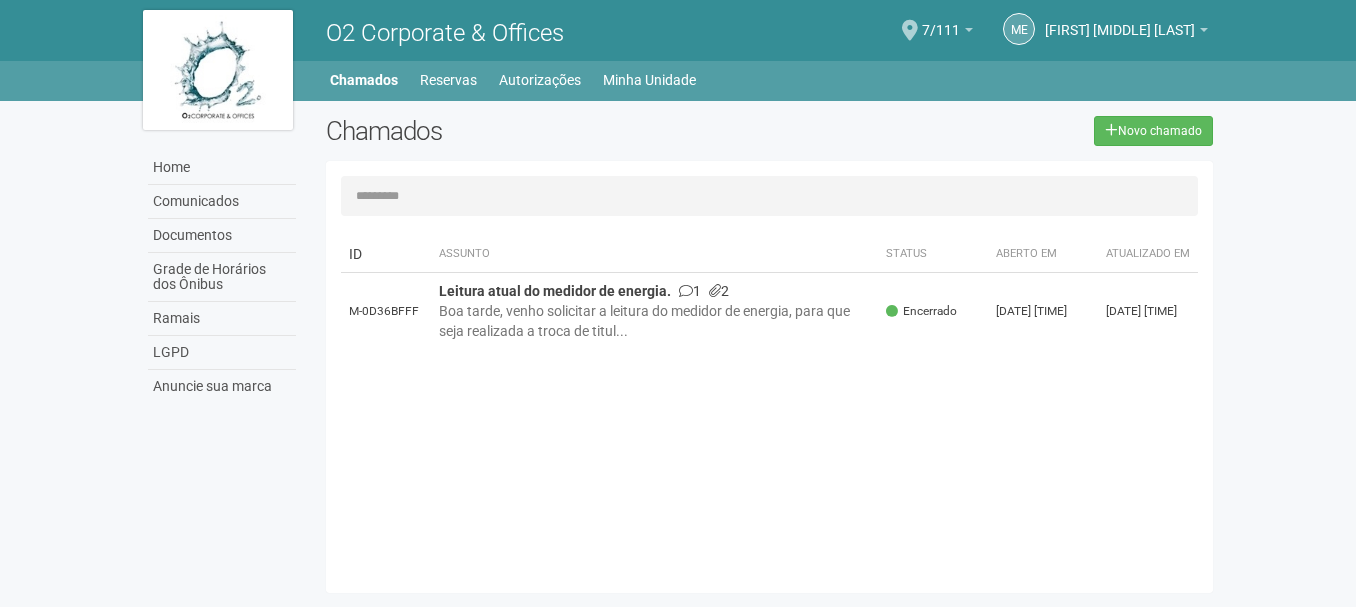 scroll, scrollTop: 0, scrollLeft: 0, axis: both 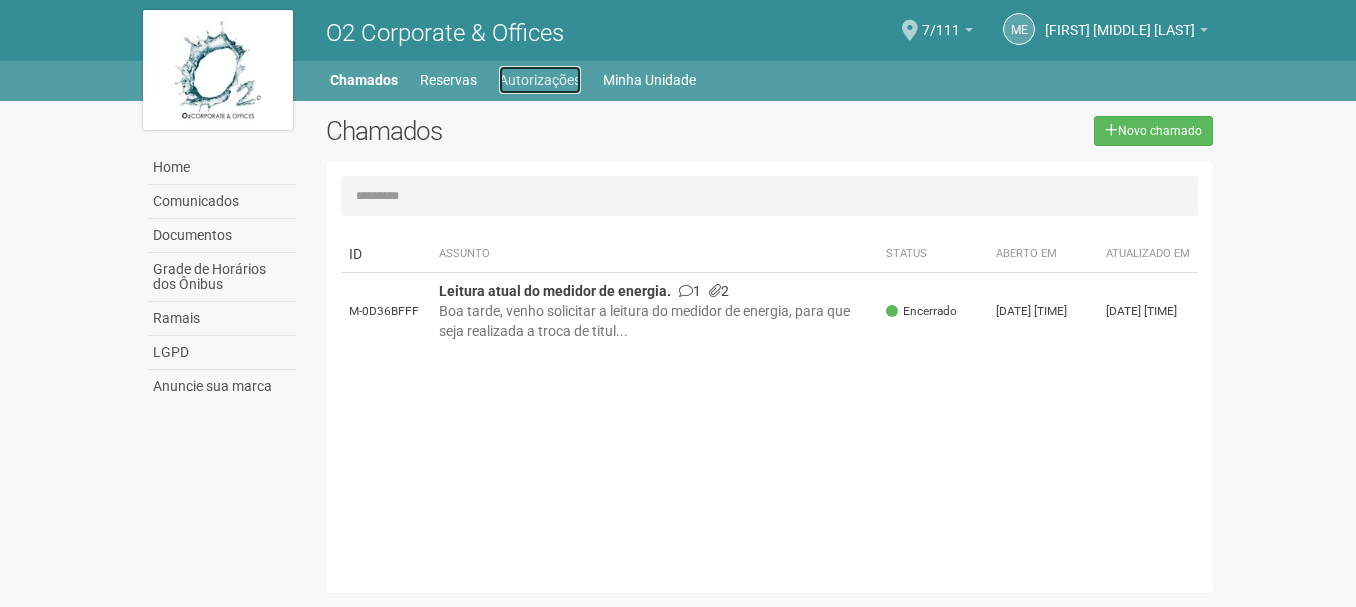 click on "Autorizações" at bounding box center [540, 80] 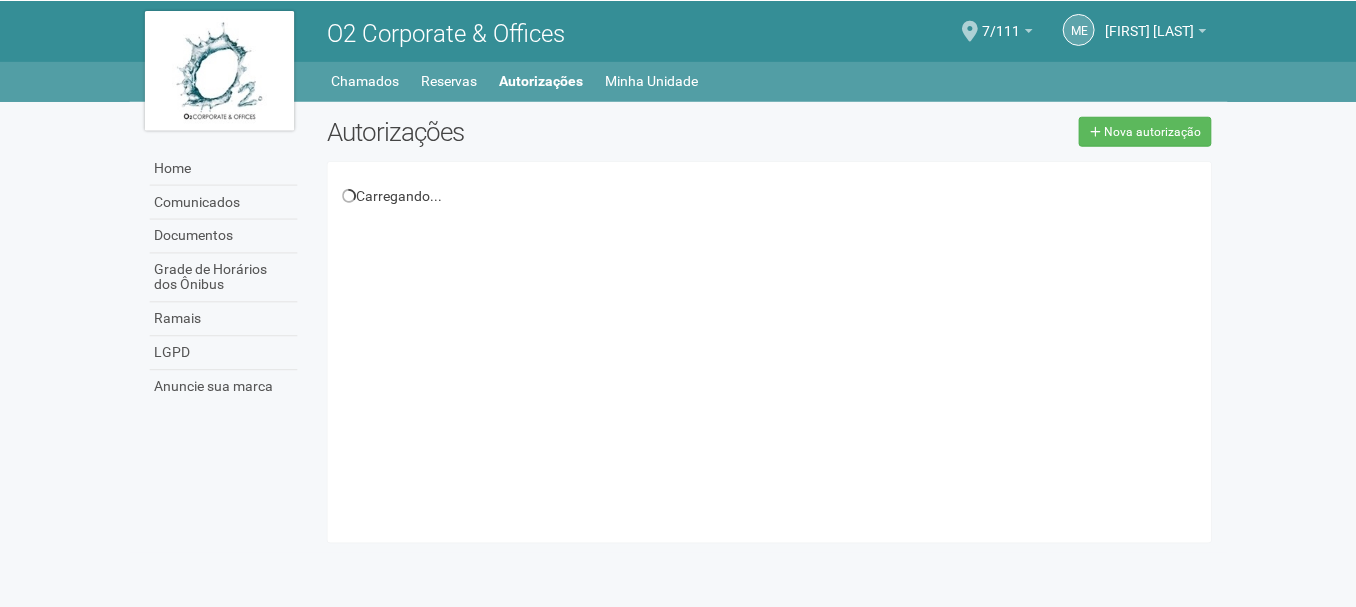 scroll, scrollTop: 0, scrollLeft: 0, axis: both 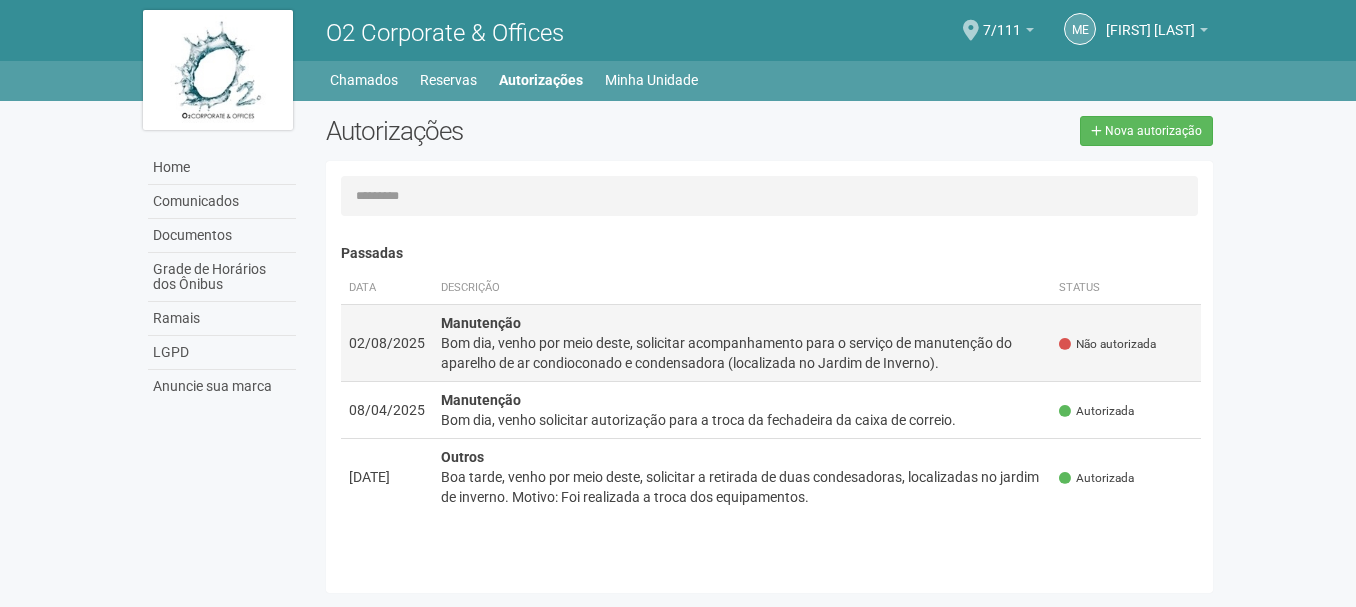 click on "Não autorizada" at bounding box center (1107, 344) 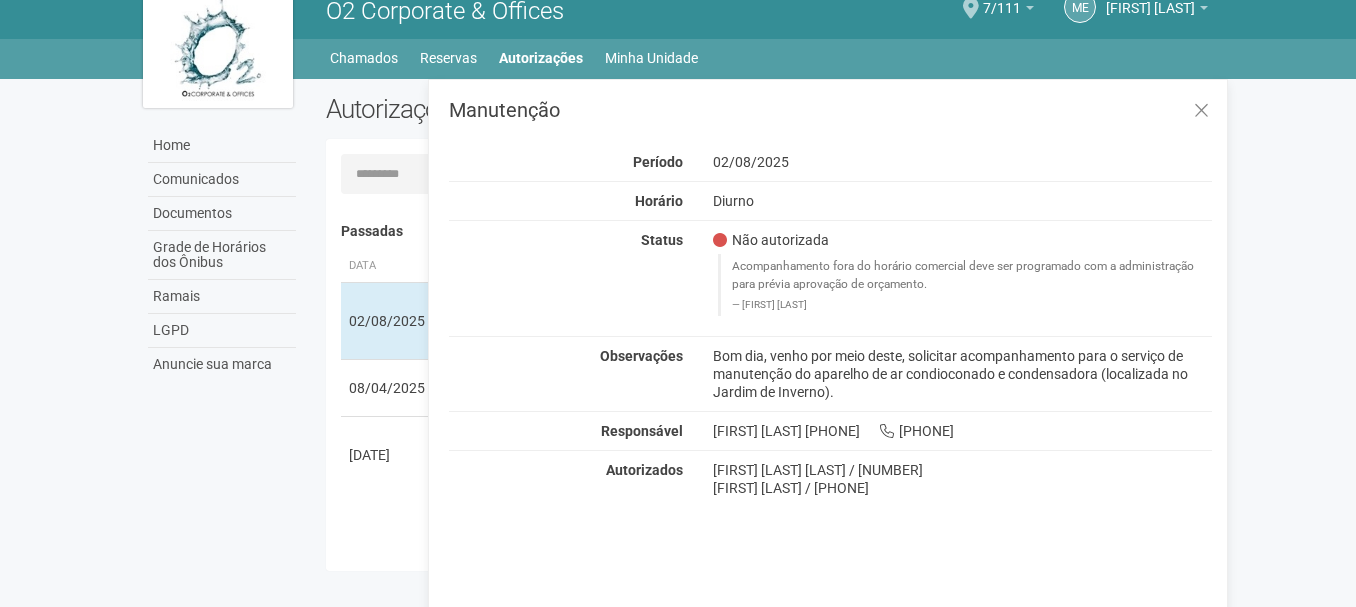 scroll, scrollTop: 31, scrollLeft: 0, axis: vertical 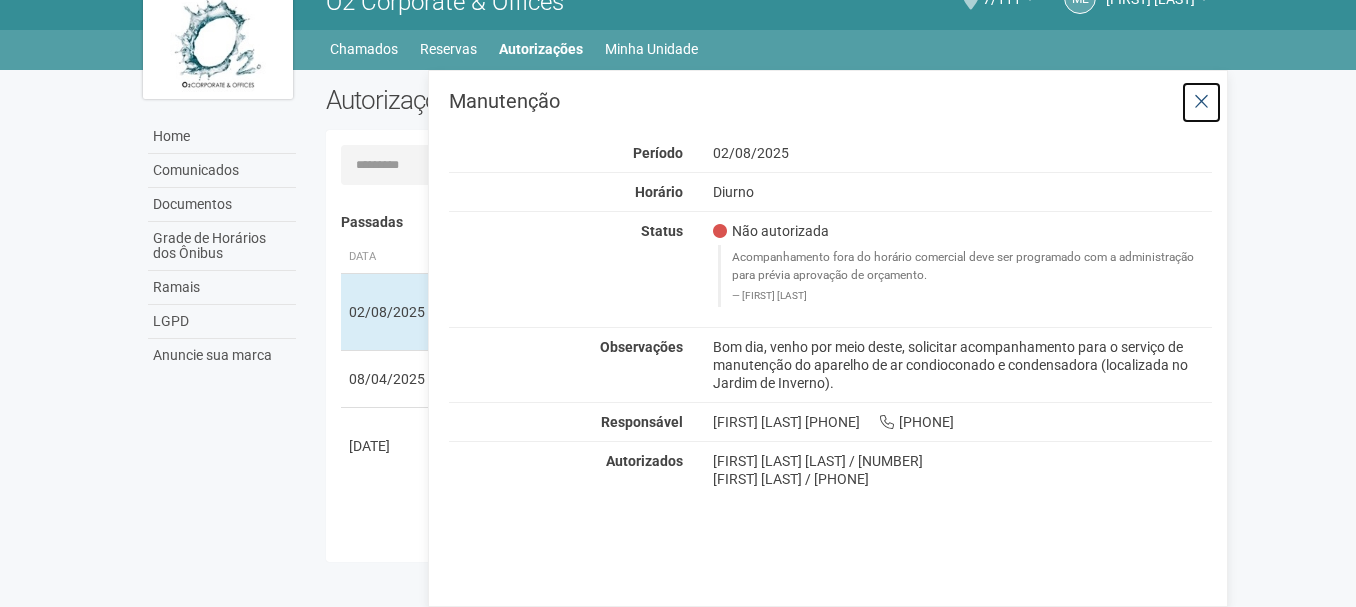 click at bounding box center [1201, 102] 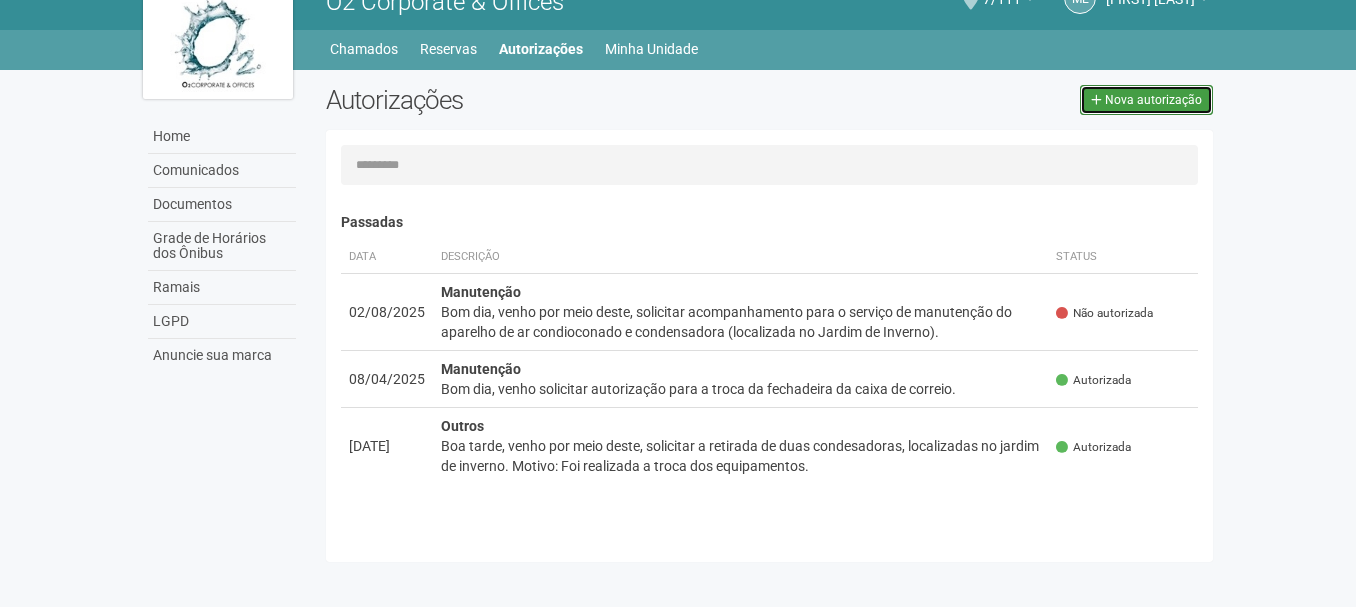 click on "Nova autorização" at bounding box center (1153, 100) 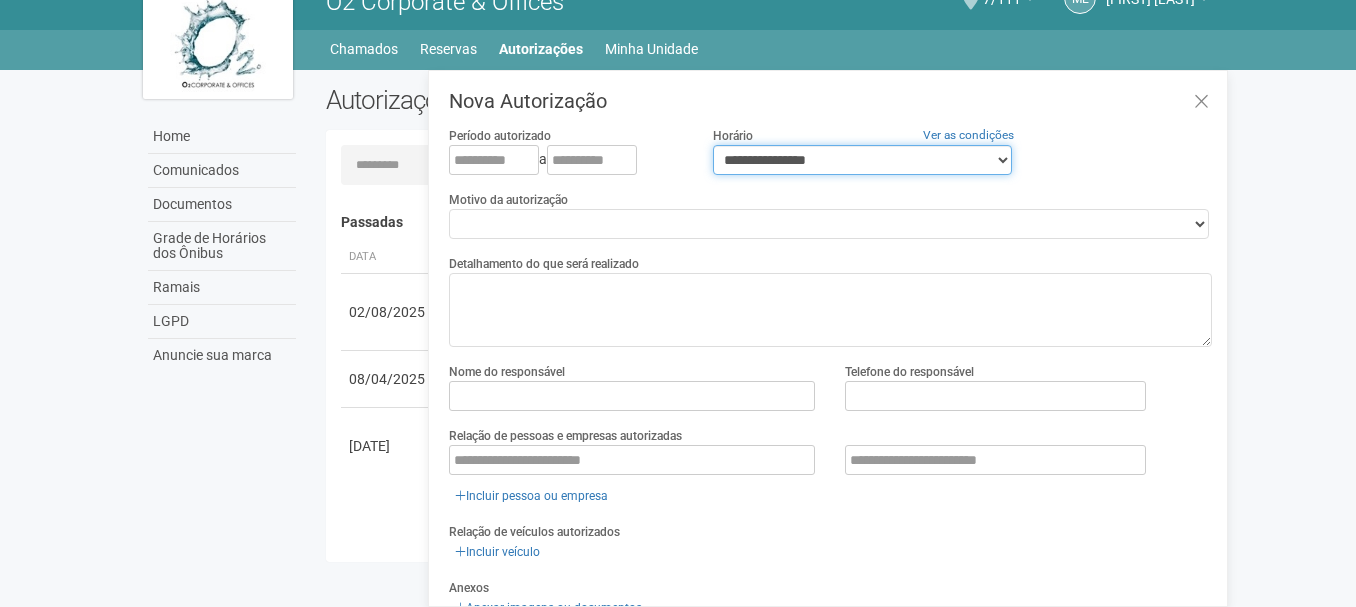 click on "**********" at bounding box center (862, 160) 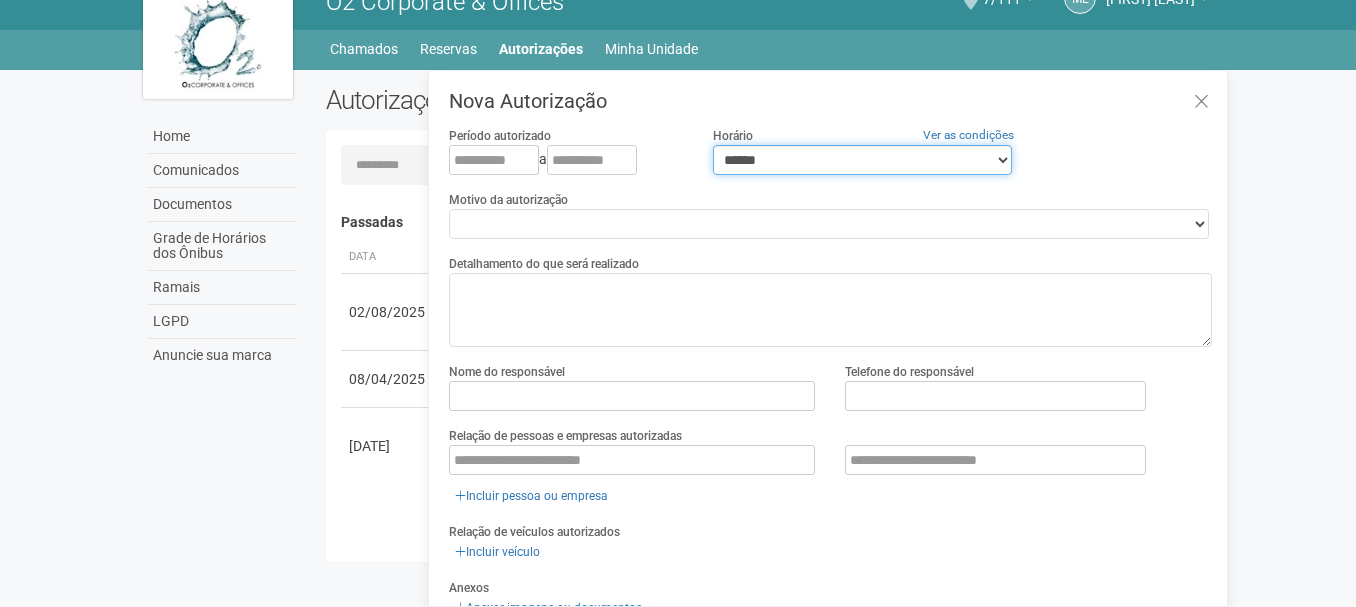 click on "**********" at bounding box center [862, 160] 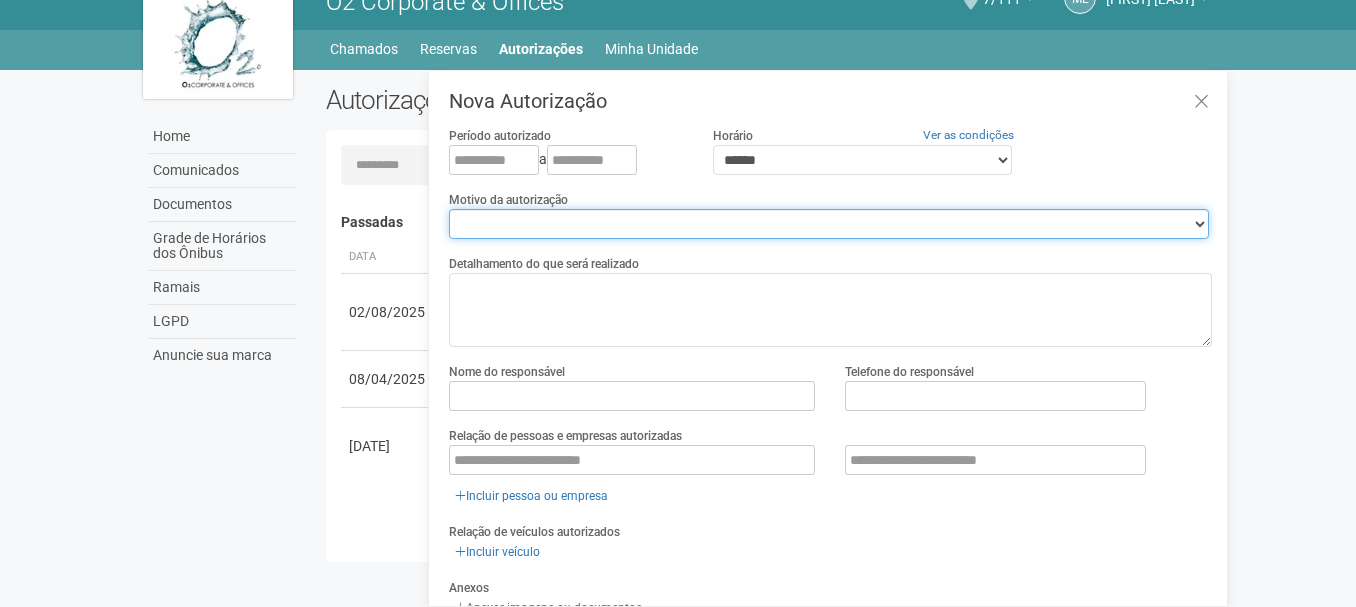click on "**********" at bounding box center (829, 224) 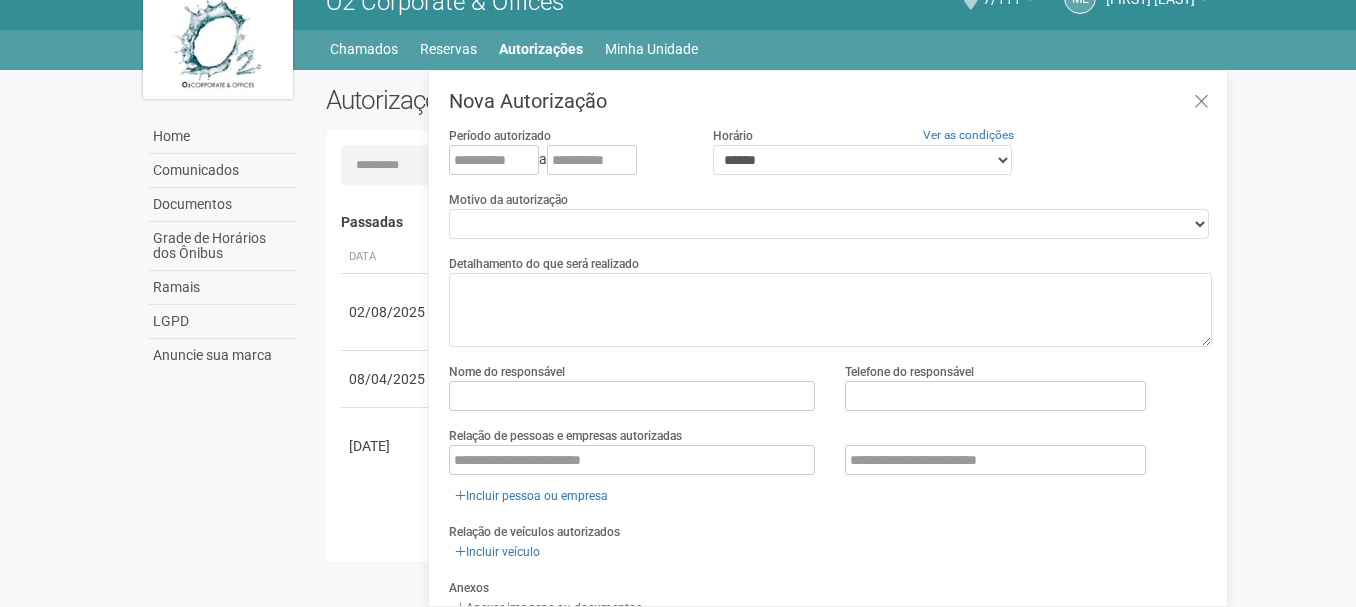 click on "Aguarde...
O2 Corporate & Offices
ME
Márcio Emilio dos Santos
Márcio Emilio dos Santos
marcio.emilio.santos@gmail.com
Meu perfil
Alterar senha
Sair
7/111
Você está na unidade
7/111
Ir para a unidade
Home
Home
Comunicados
Documentos
Grade de Horários dos Ônibus
Ramais
LGPD
Anuncie sua marca
Sair" at bounding box center [678, 272] 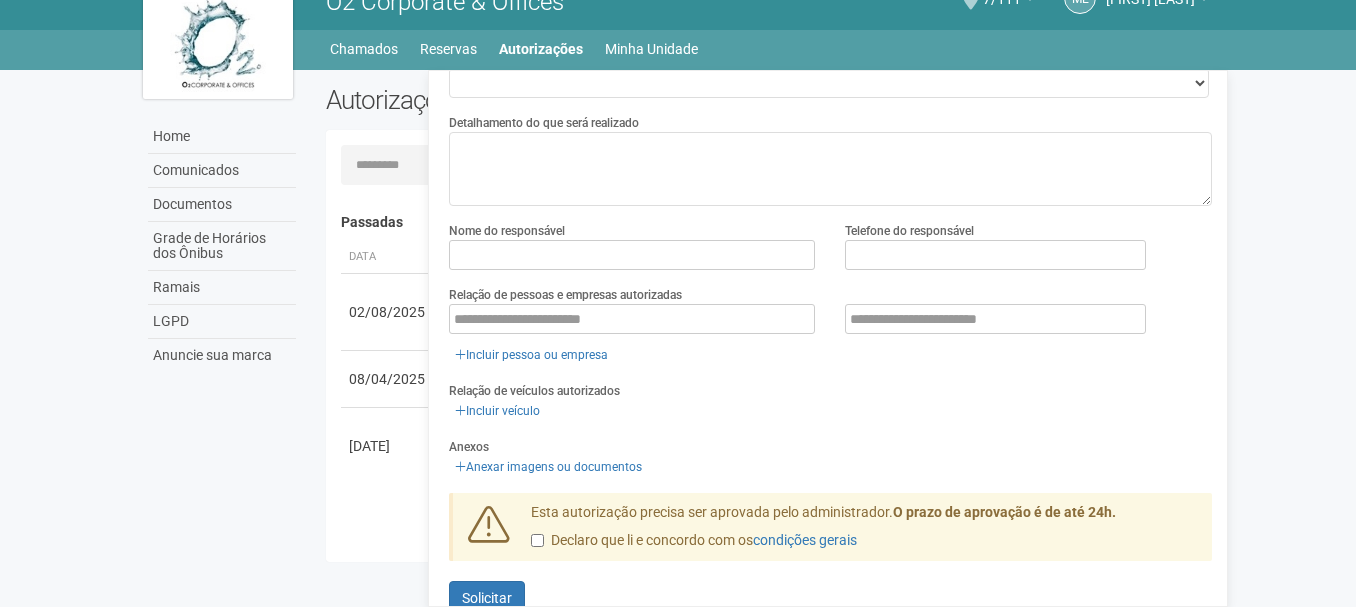 scroll, scrollTop: 157, scrollLeft: 0, axis: vertical 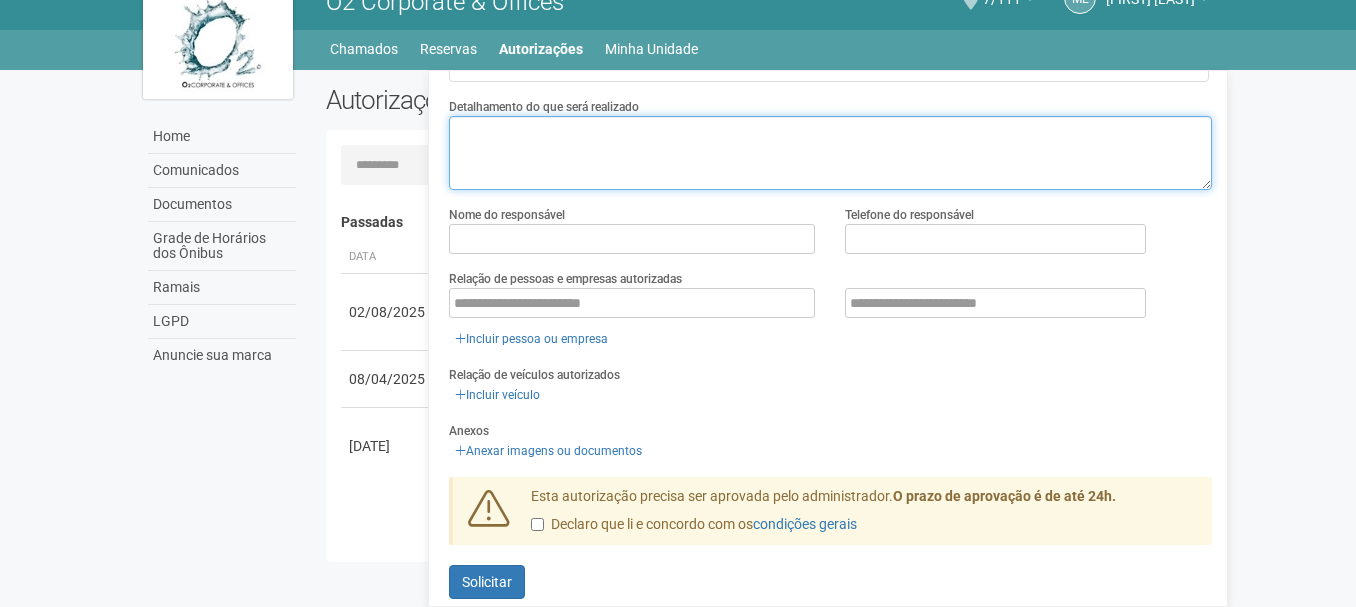 click at bounding box center (830, 153) 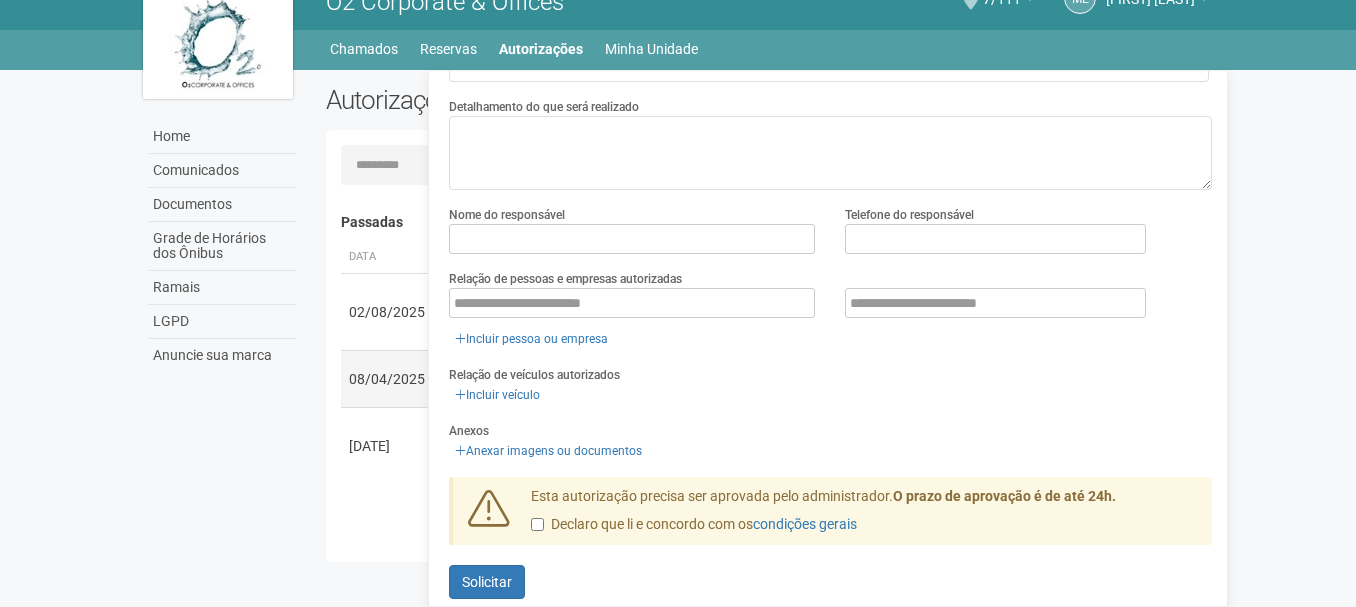 click on "08/04/2025" at bounding box center (387, 378) 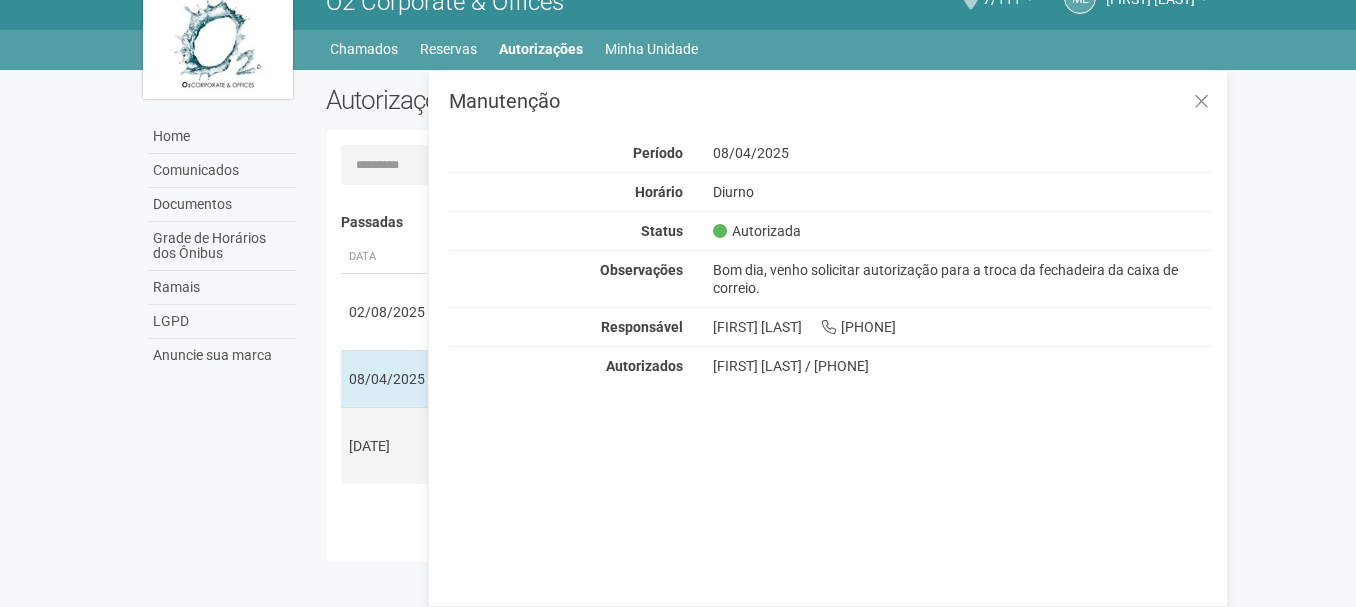 click on "[DATE]" at bounding box center [387, 445] 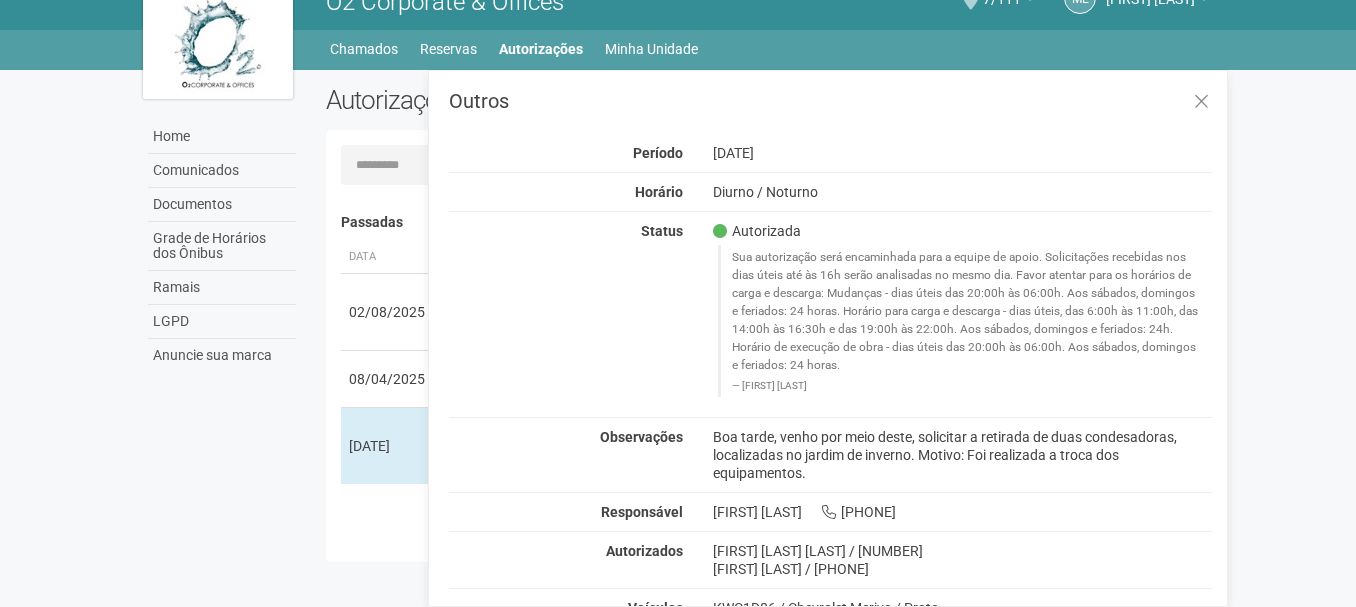 drag, startPoint x: 711, startPoint y: 155, endPoint x: 786, endPoint y: 155, distance: 75 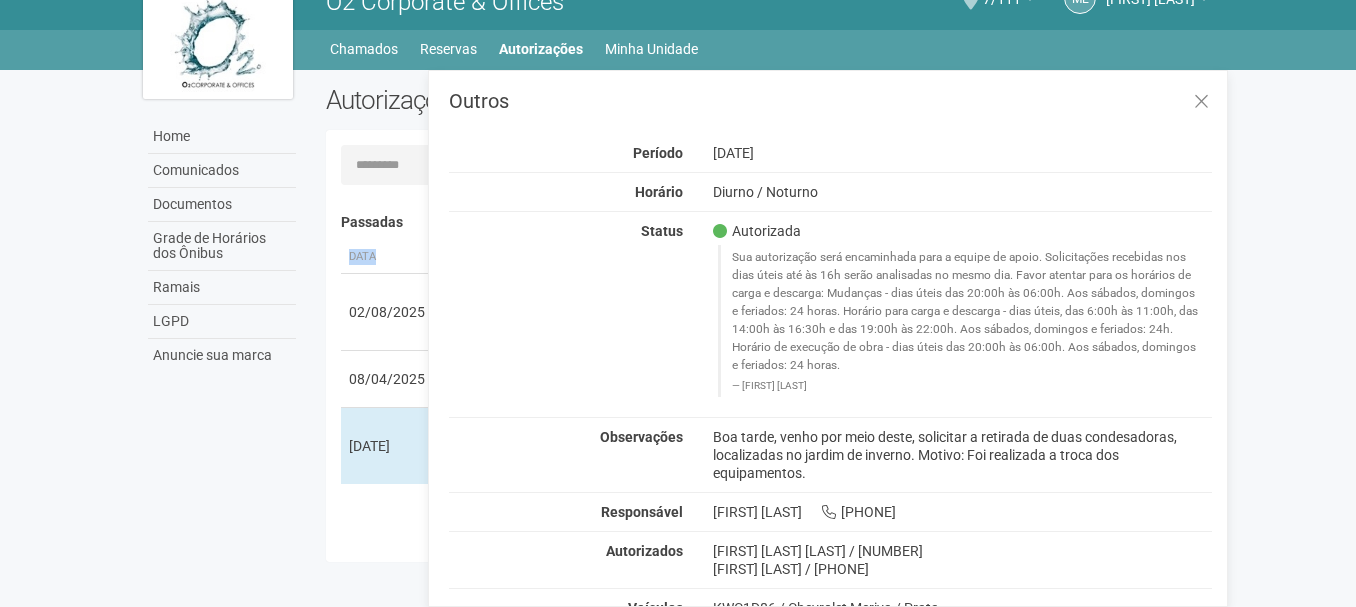 click on "Carregando...
Nenhuma autorização foi solicitada
Passadas
Data
Descrição
Status
02/08/2025
Manutenção
08/04/2025" at bounding box center [777, 371] 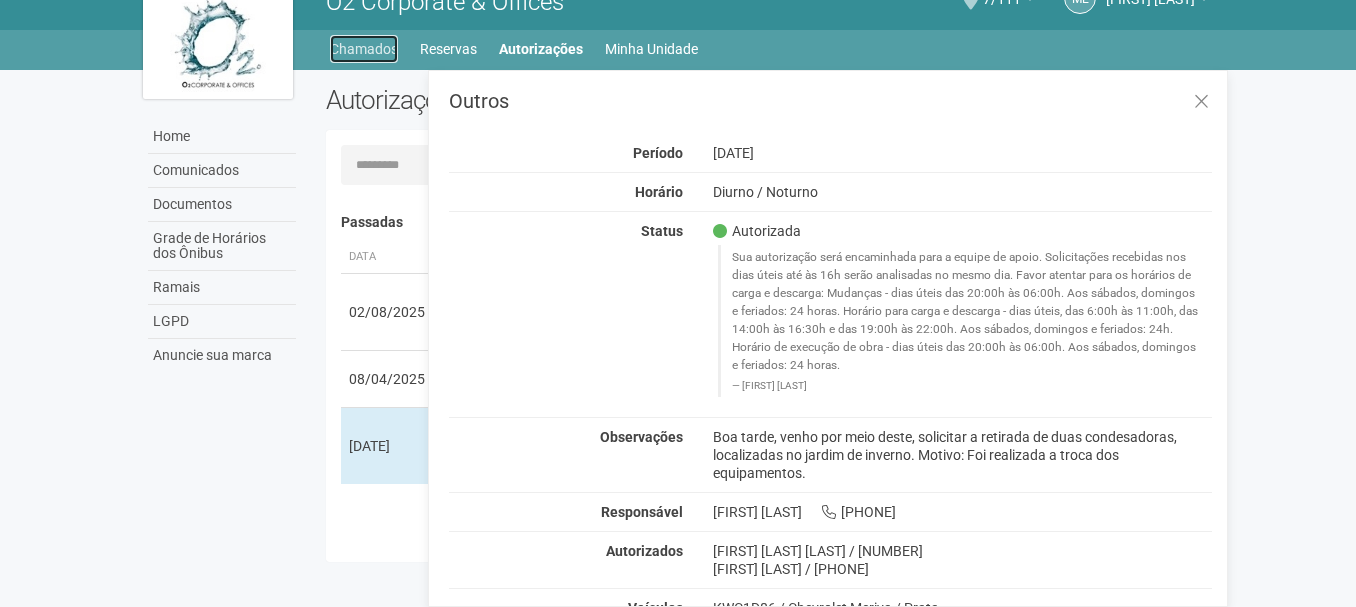click on "Chamados" at bounding box center (364, 49) 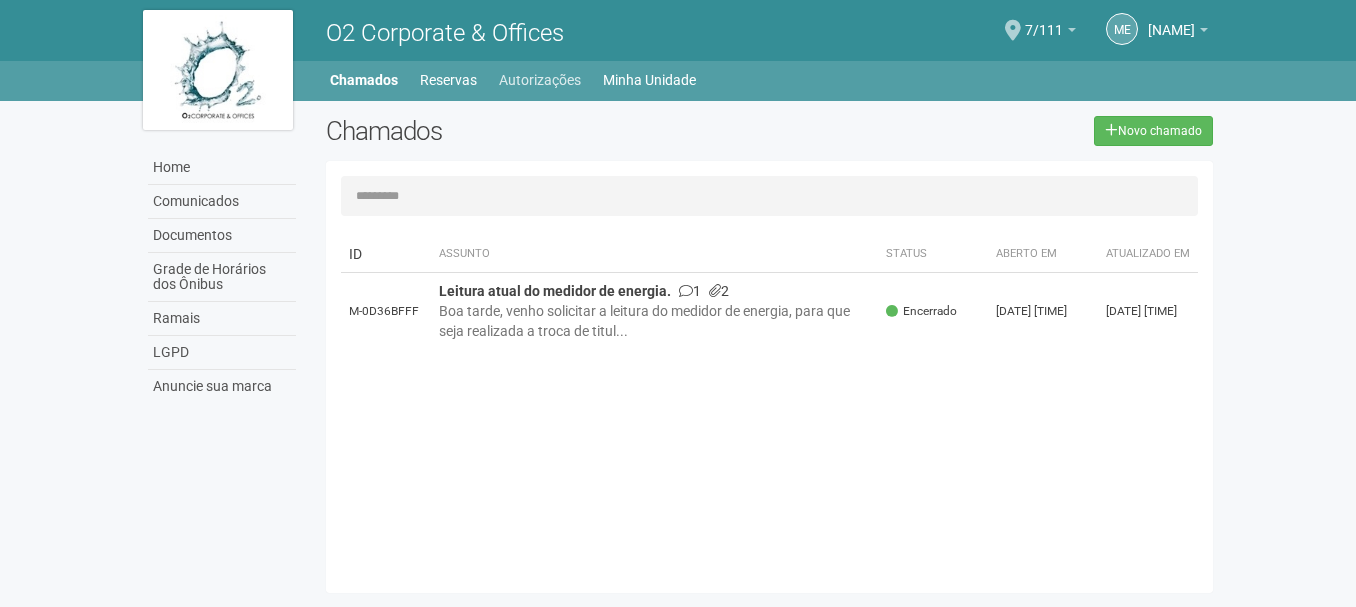 scroll, scrollTop: 0, scrollLeft: 0, axis: both 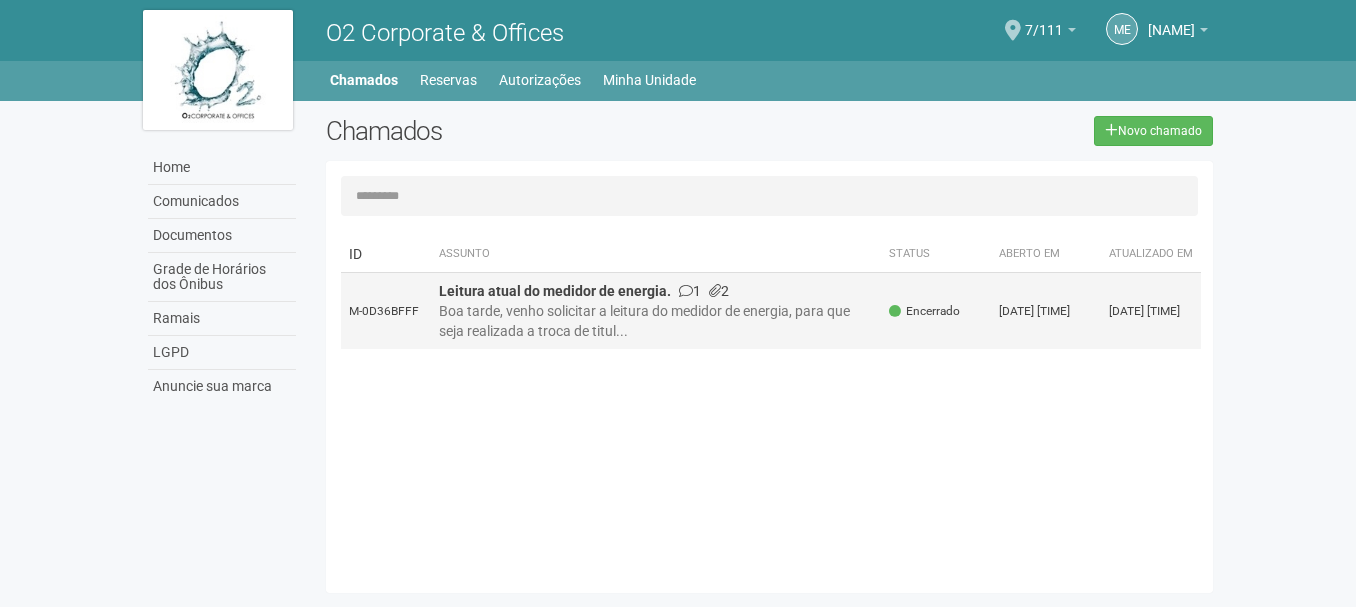 click on "Boa tarde, venho solicitar a leitura do medidor de energia, para que seja realizada a troca de titul..." at bounding box center (656, 321) 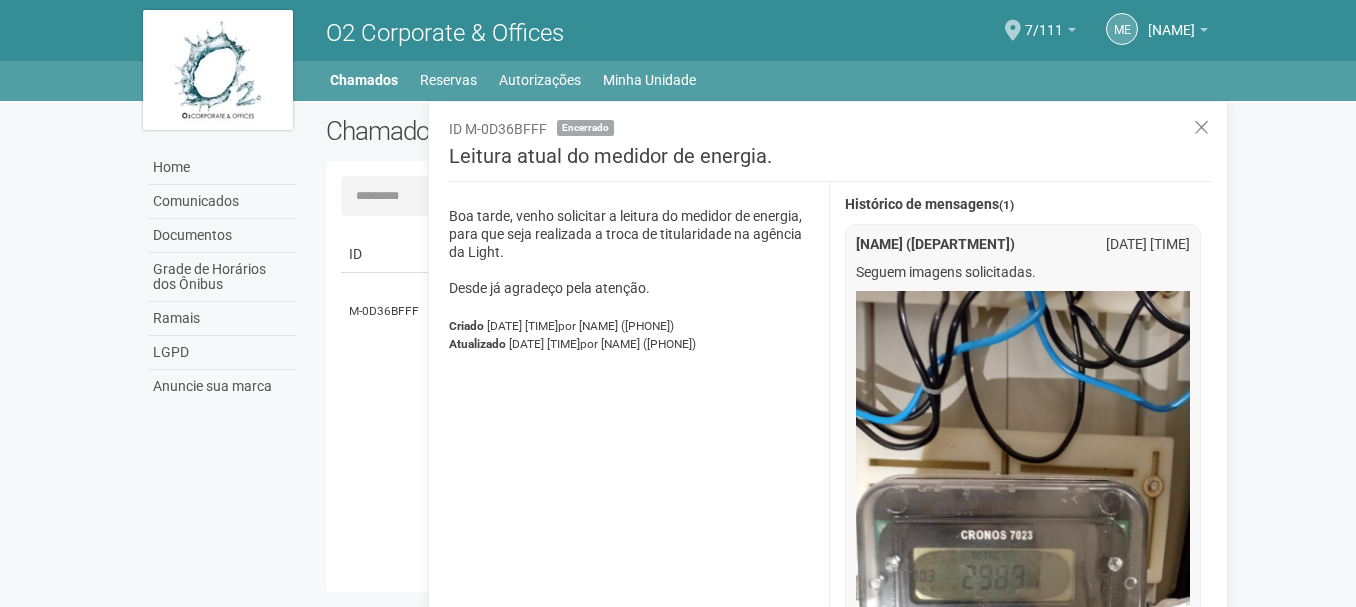 click on "ID
Assunto
Status
Aberto em
Atualizado em
M-0D36BFFF
Leitura atual do medidor de energia.
1
2
Boa tarde, venho solicitar a leitura do medidor de energia, para que seja realizada a troca de titul...
Encerrado
24/04/2025 12:04
24/04/2025 14:42" at bounding box center [777, 402] 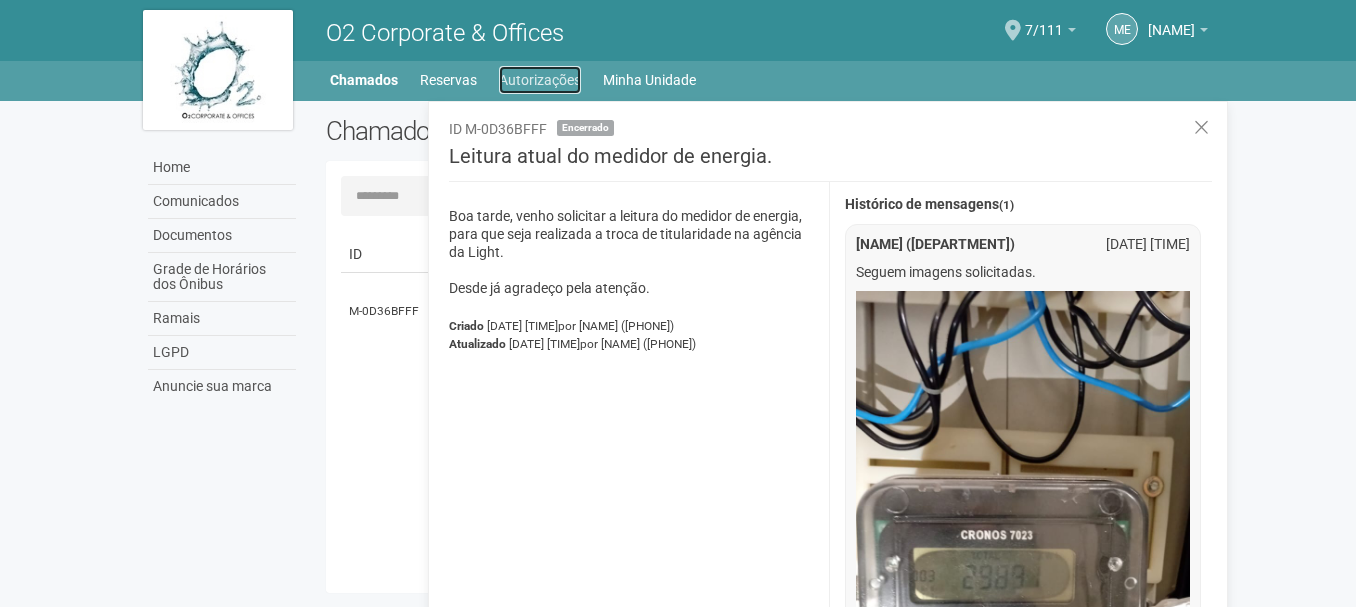 click on "Autorizações" at bounding box center (540, 80) 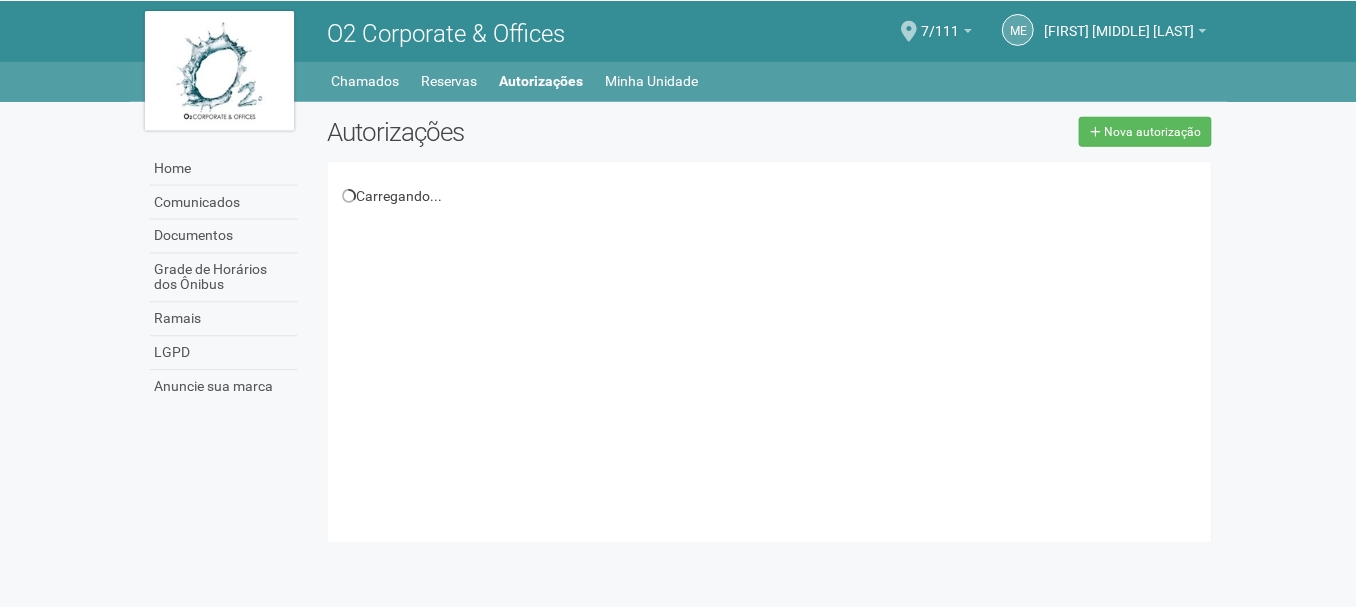 scroll, scrollTop: 0, scrollLeft: 0, axis: both 